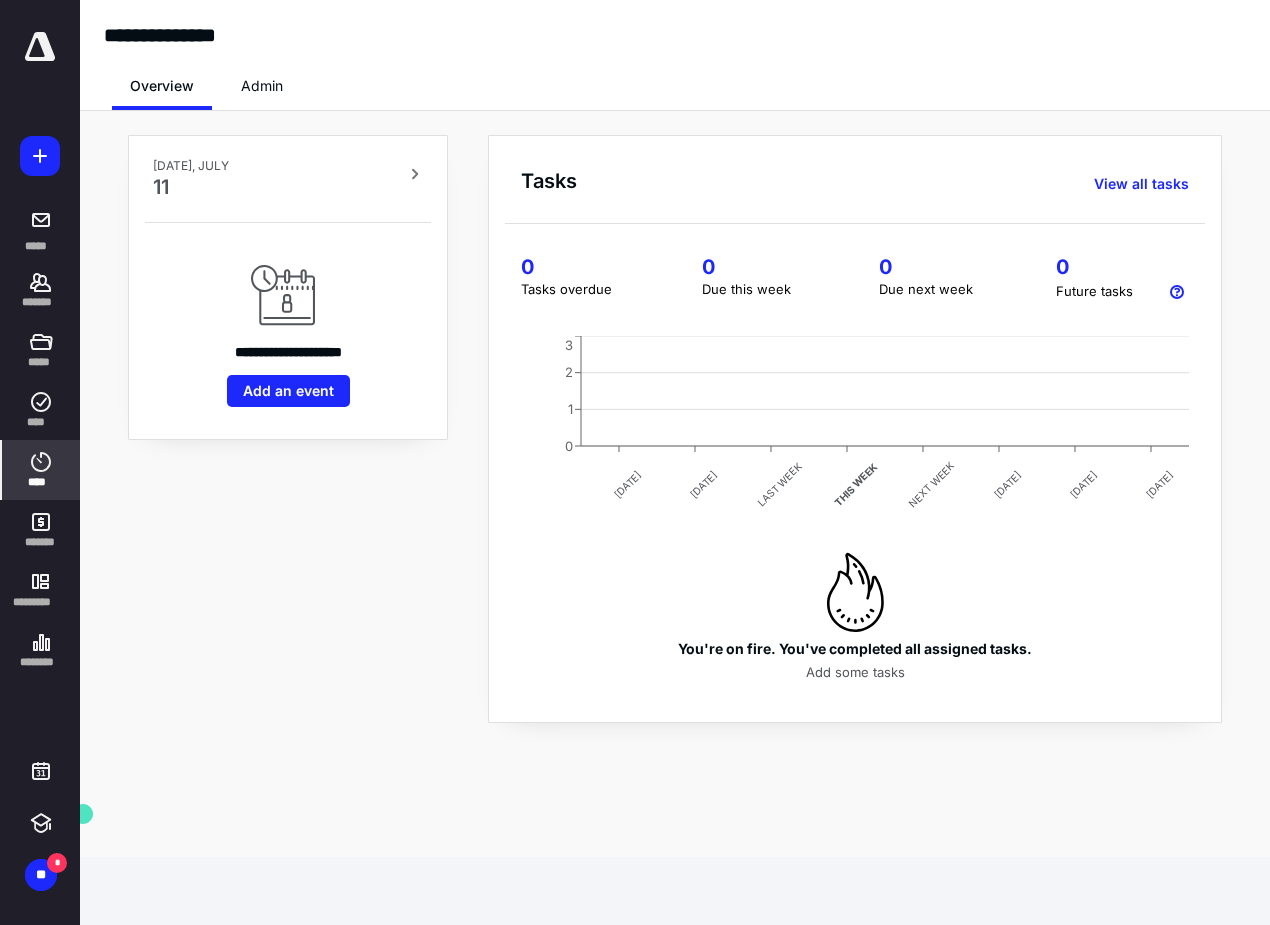 scroll, scrollTop: 0, scrollLeft: 0, axis: both 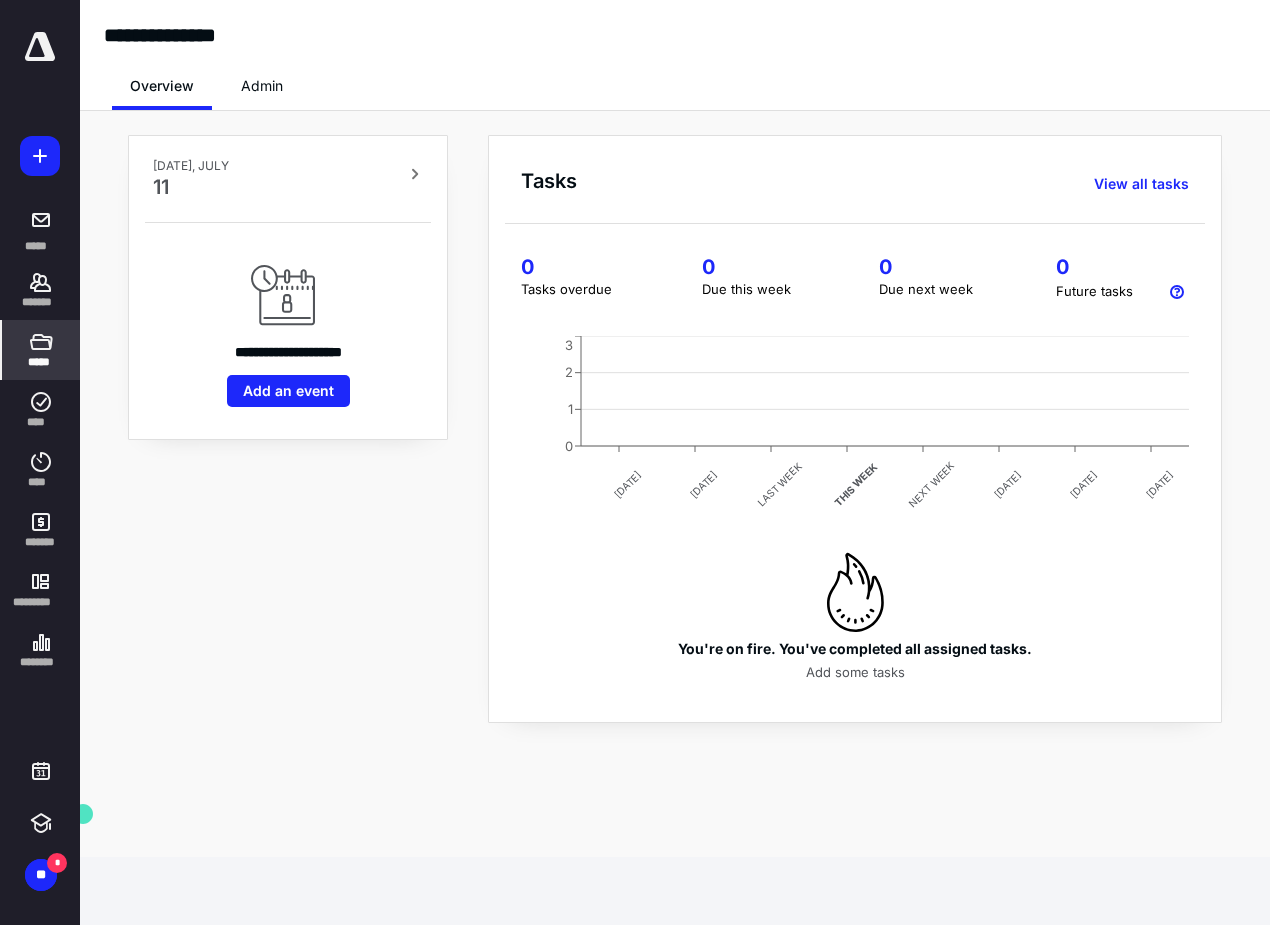 click 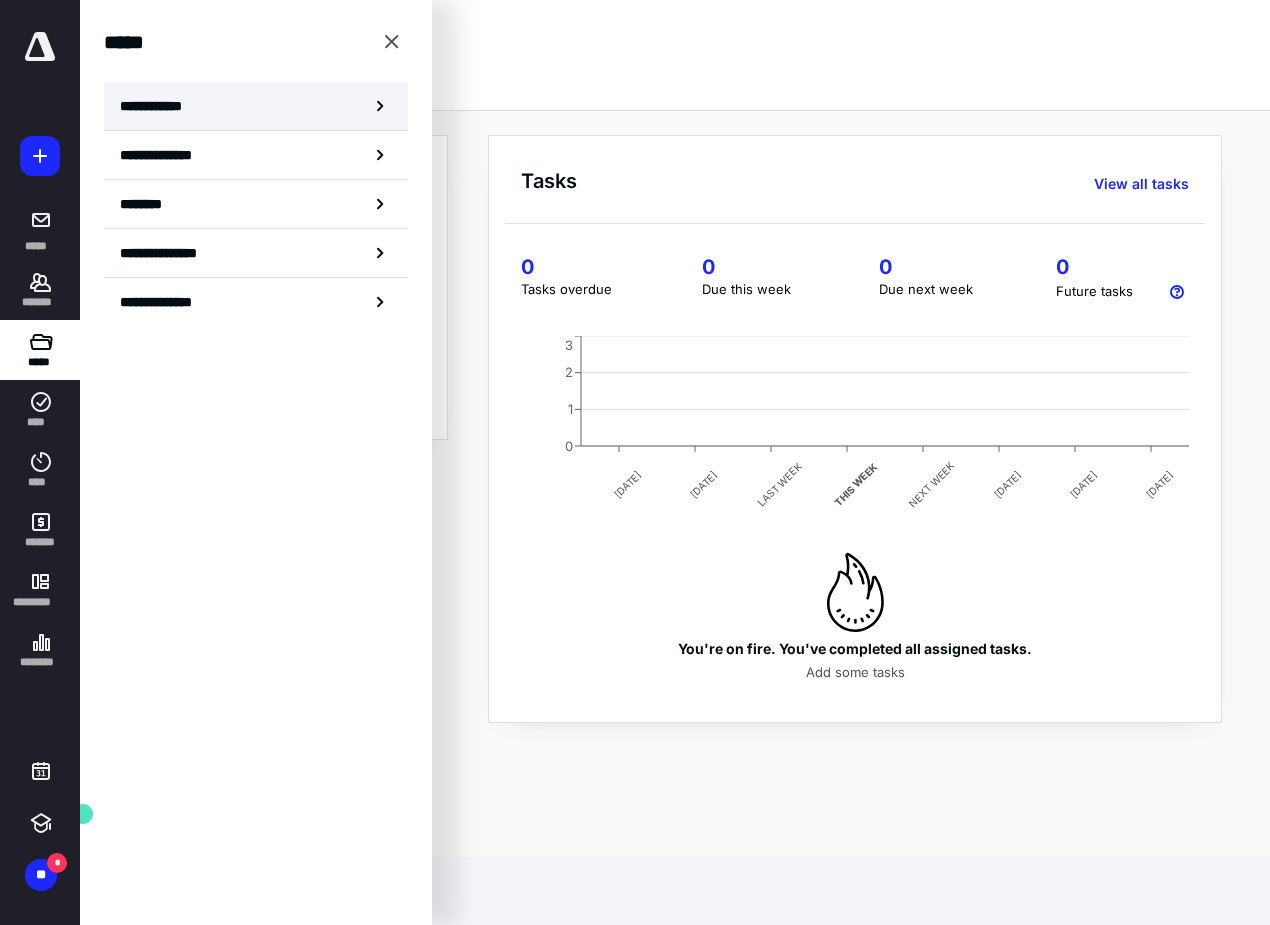 click on "**********" at bounding box center (256, 106) 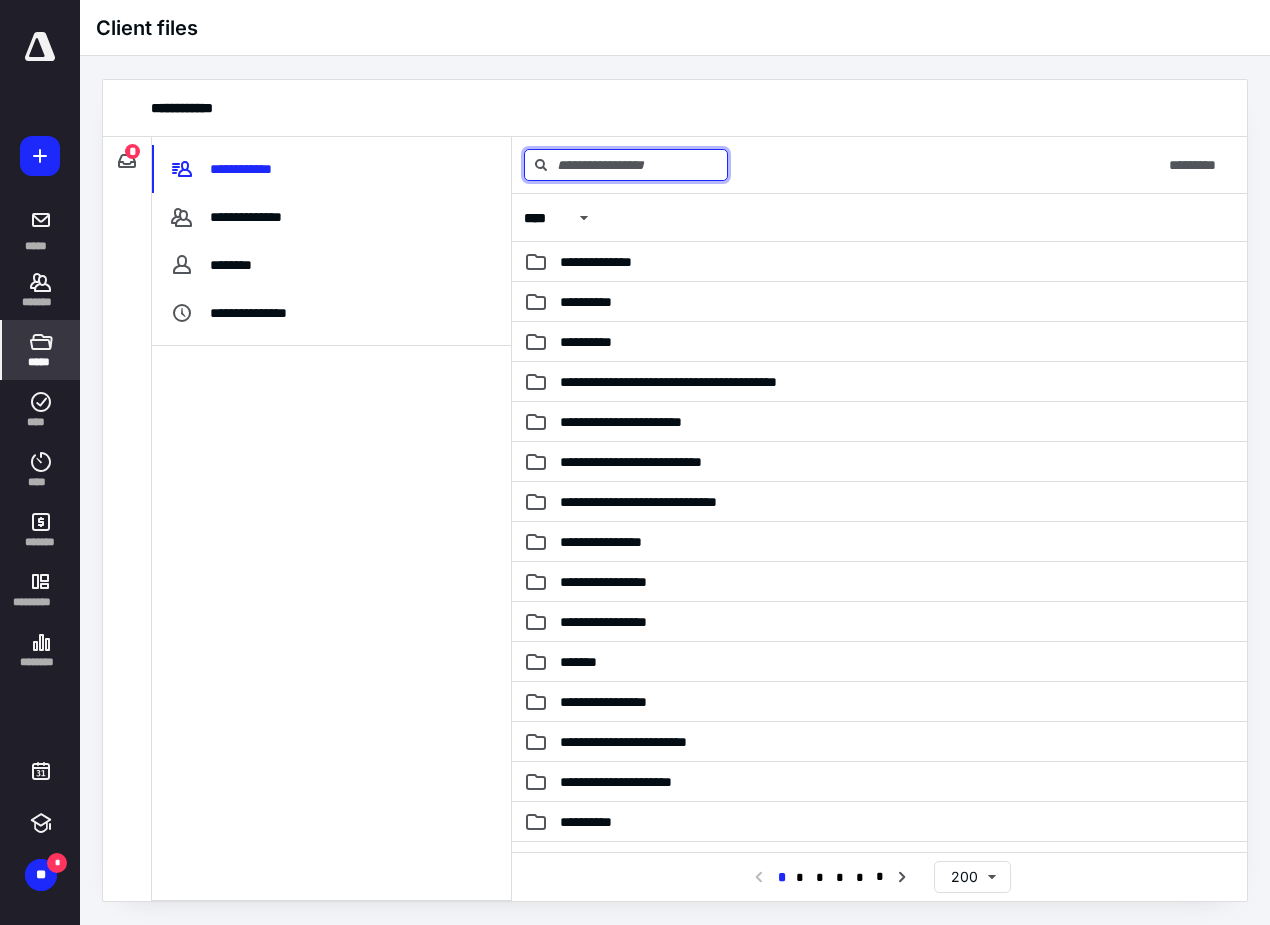 click at bounding box center [626, 165] 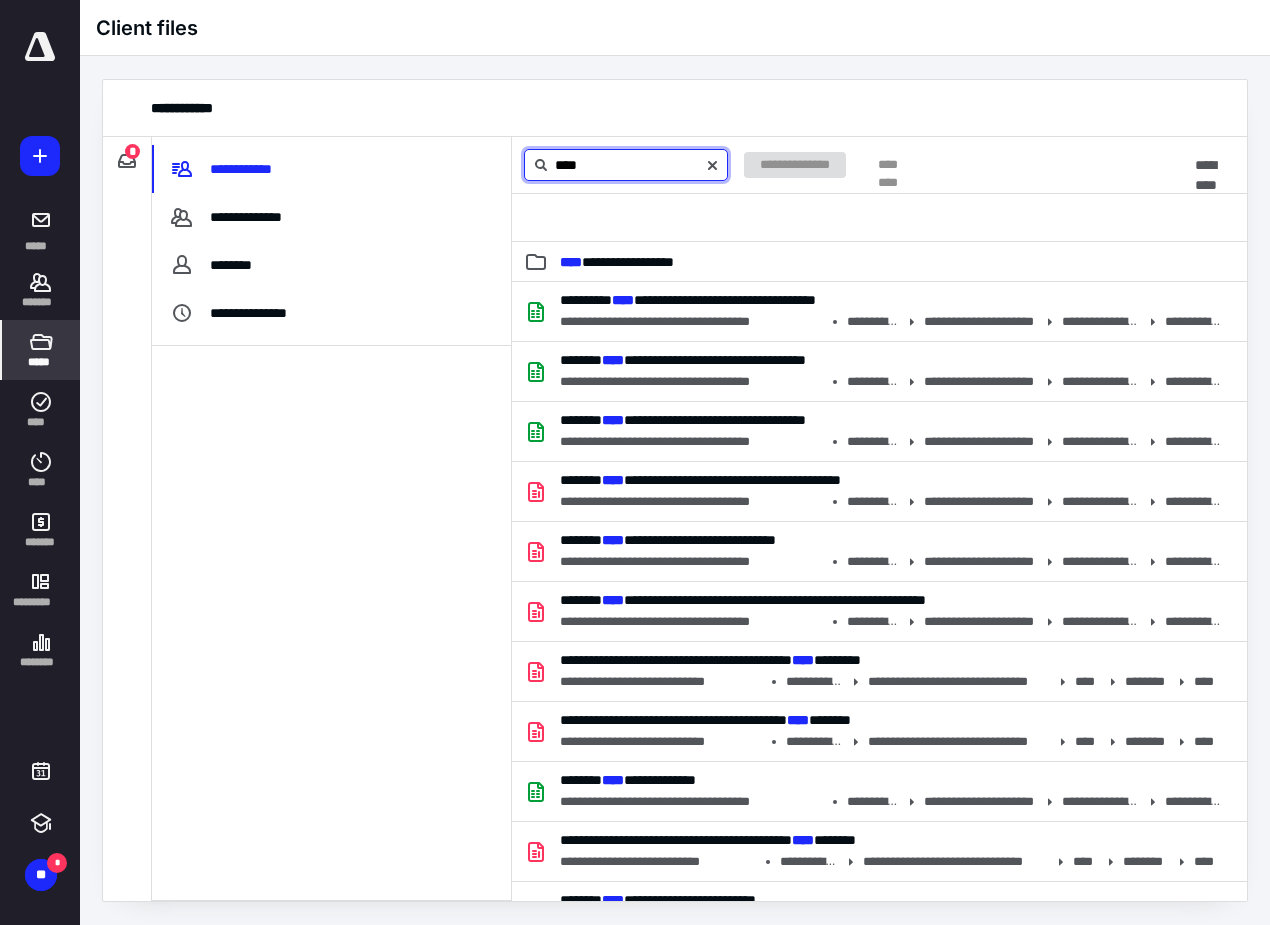 type on "****" 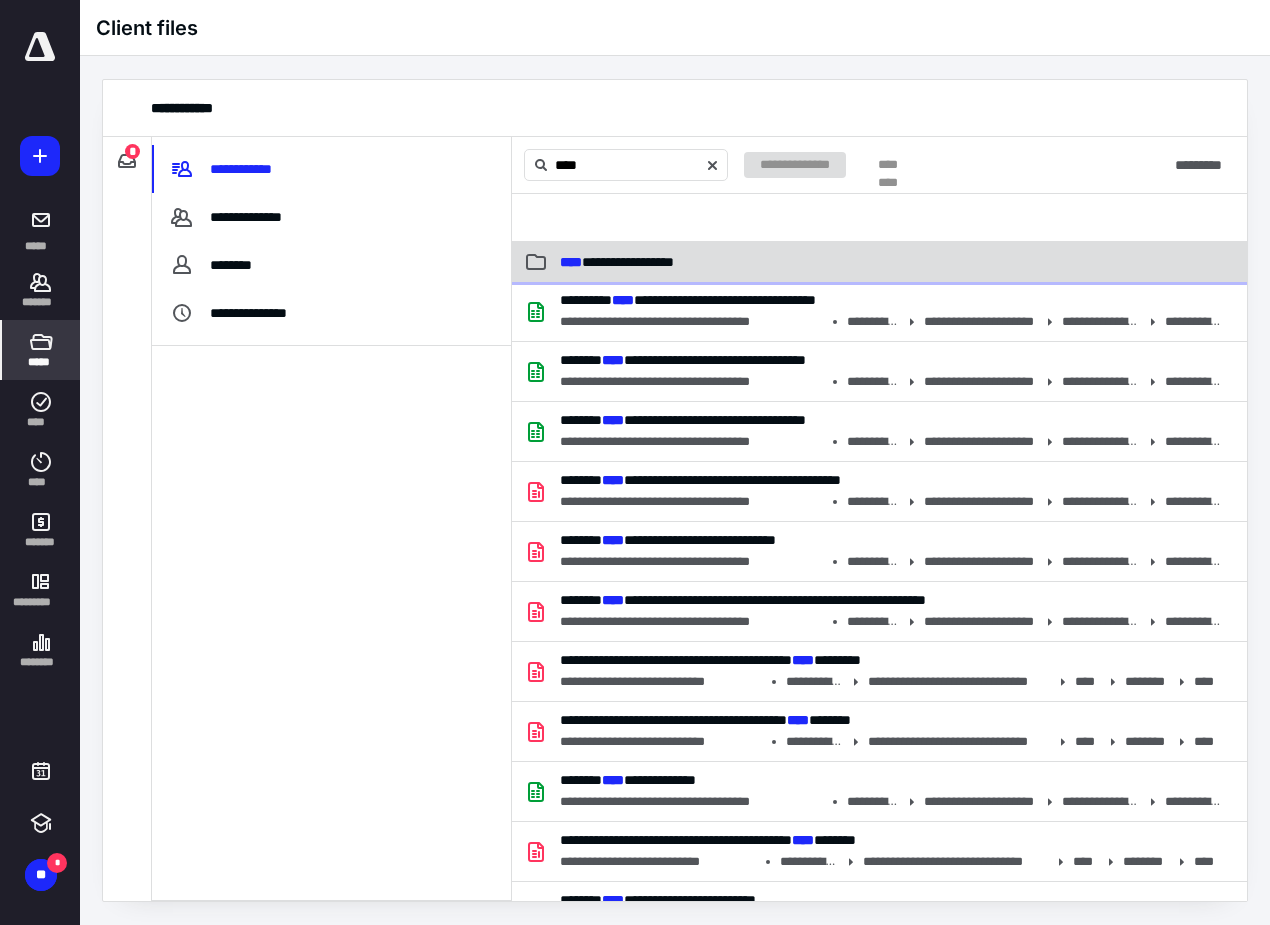 click on "**********" at bounding box center [617, 262] 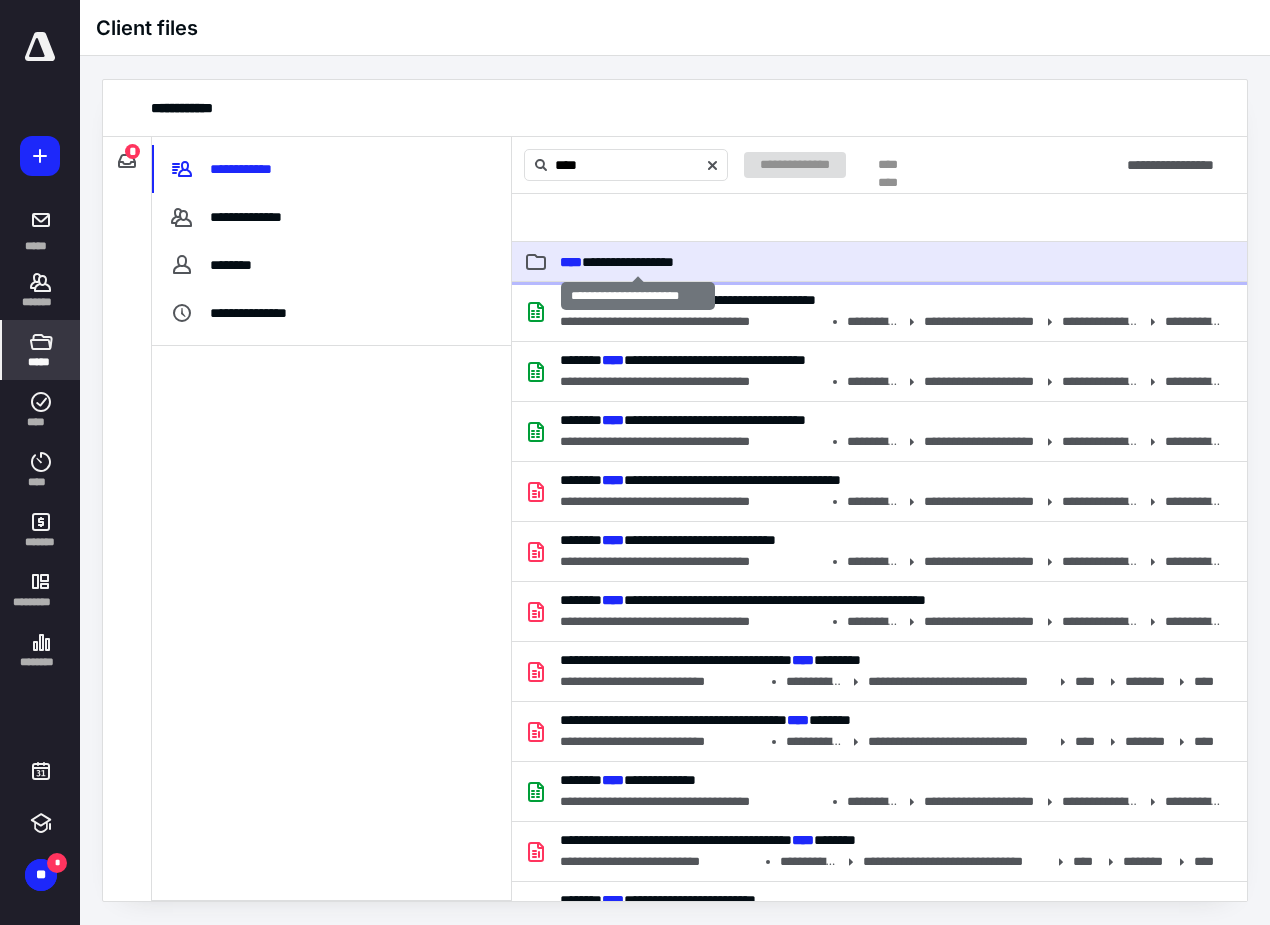 click on "**********" at bounding box center [617, 262] 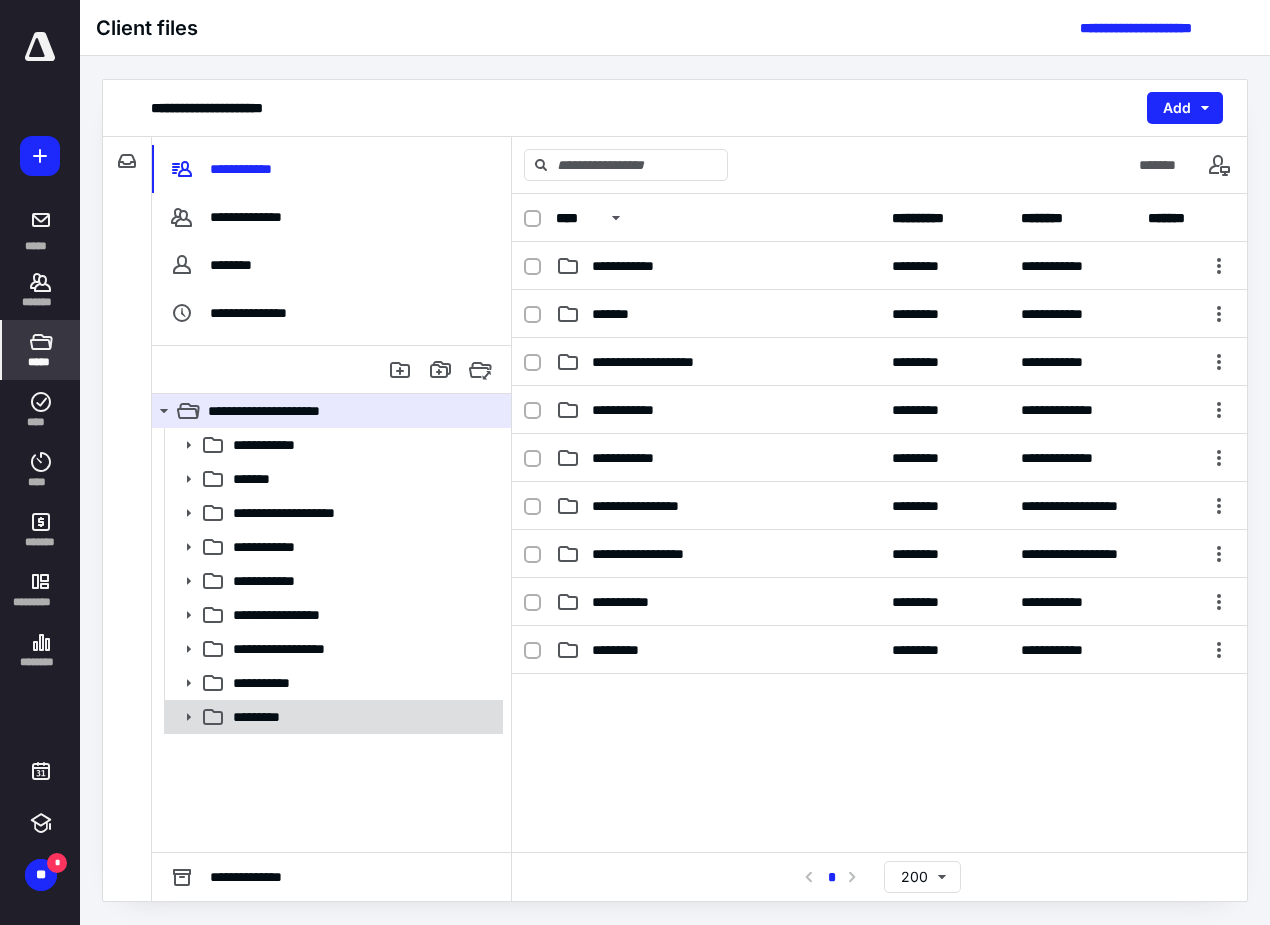 click 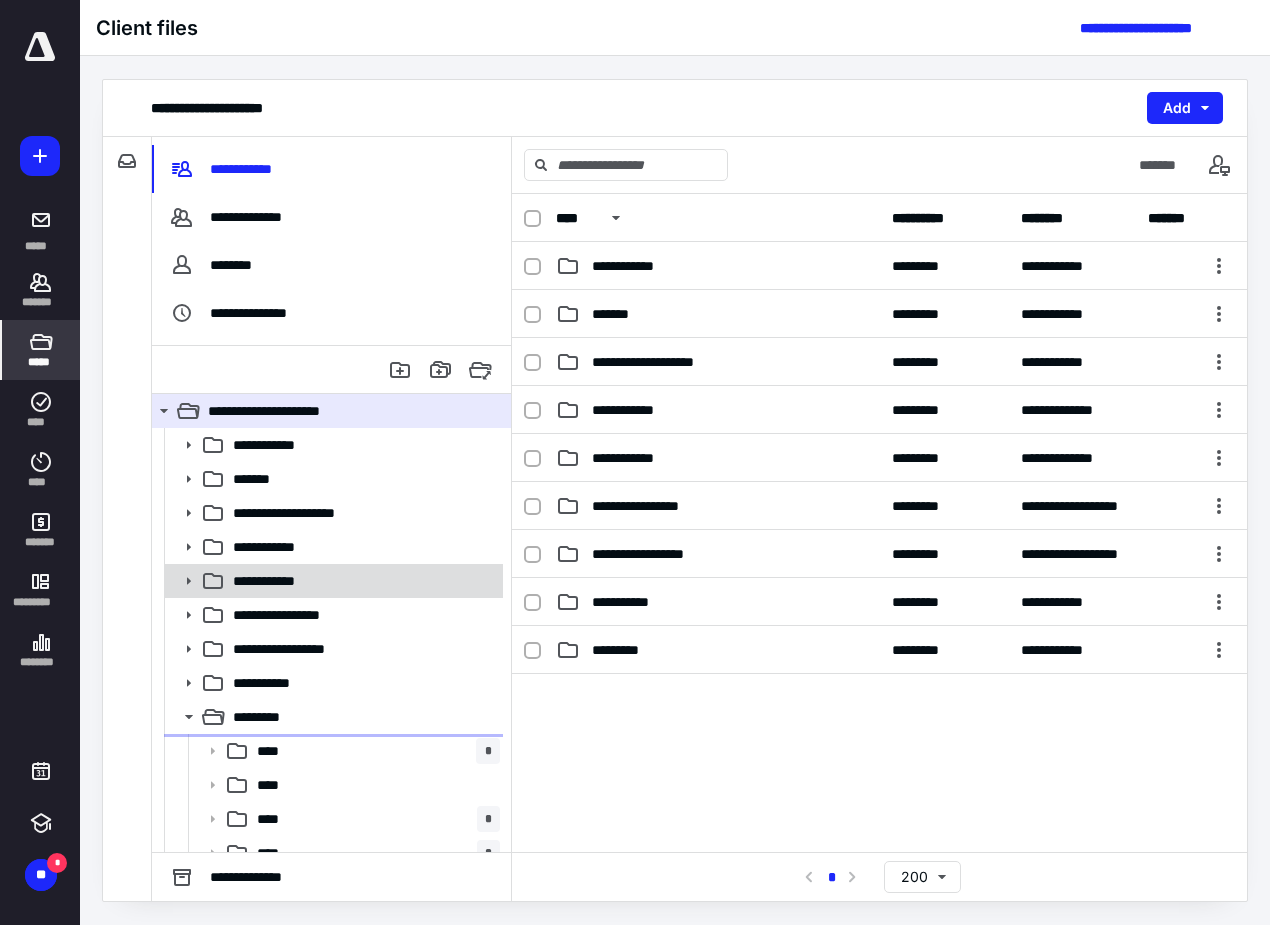 scroll, scrollTop: 18, scrollLeft: 0, axis: vertical 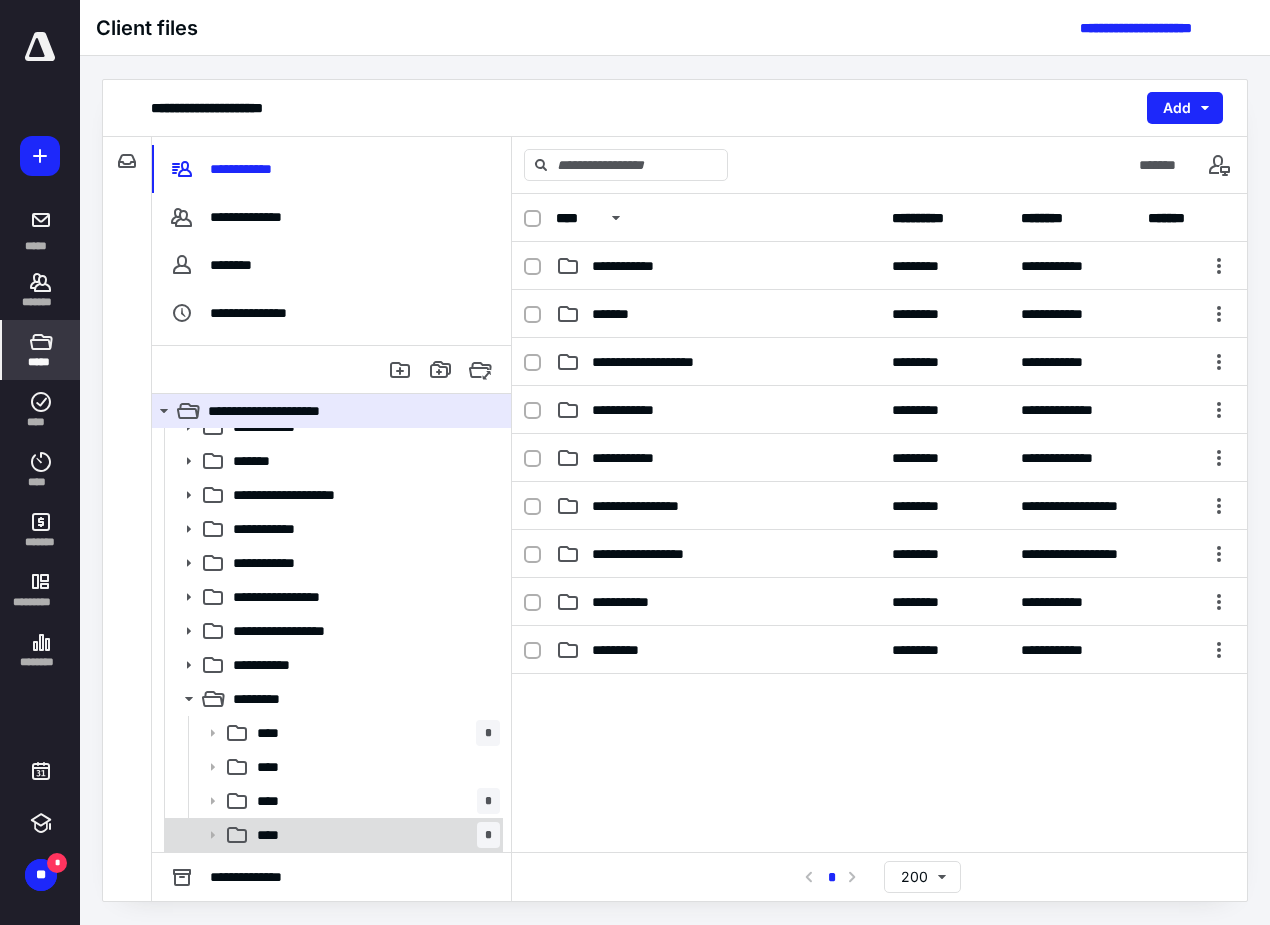 click 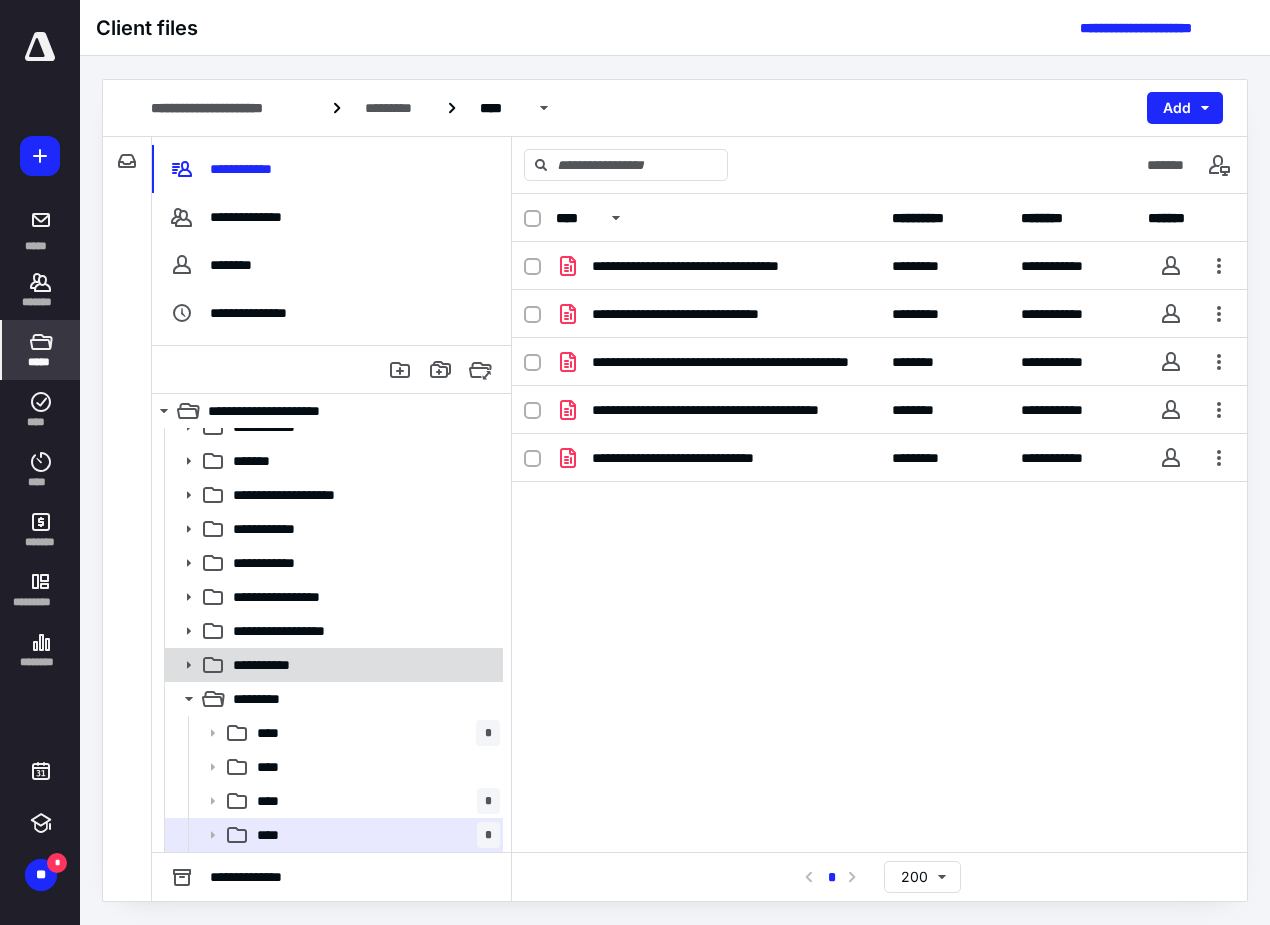click 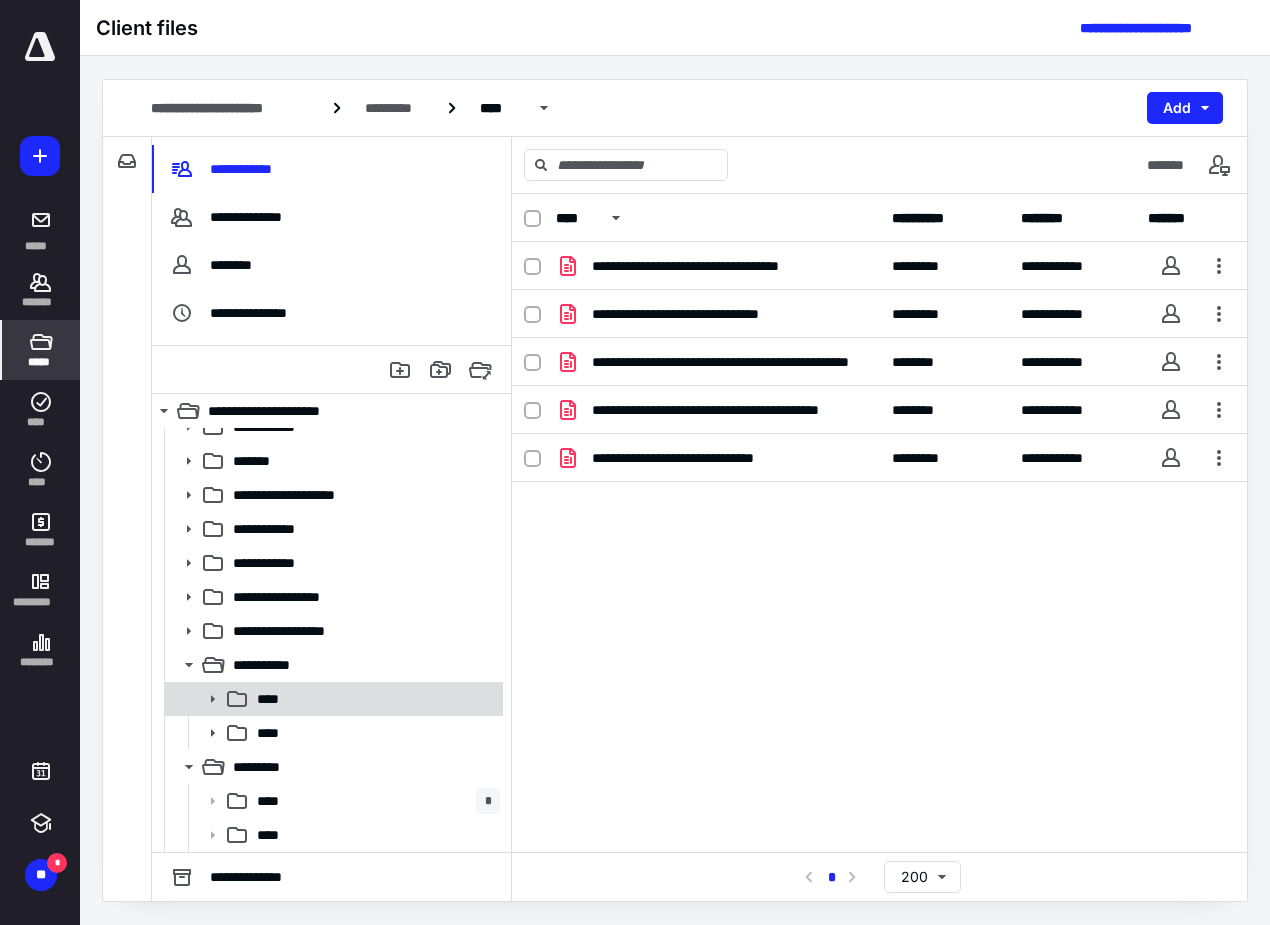 click 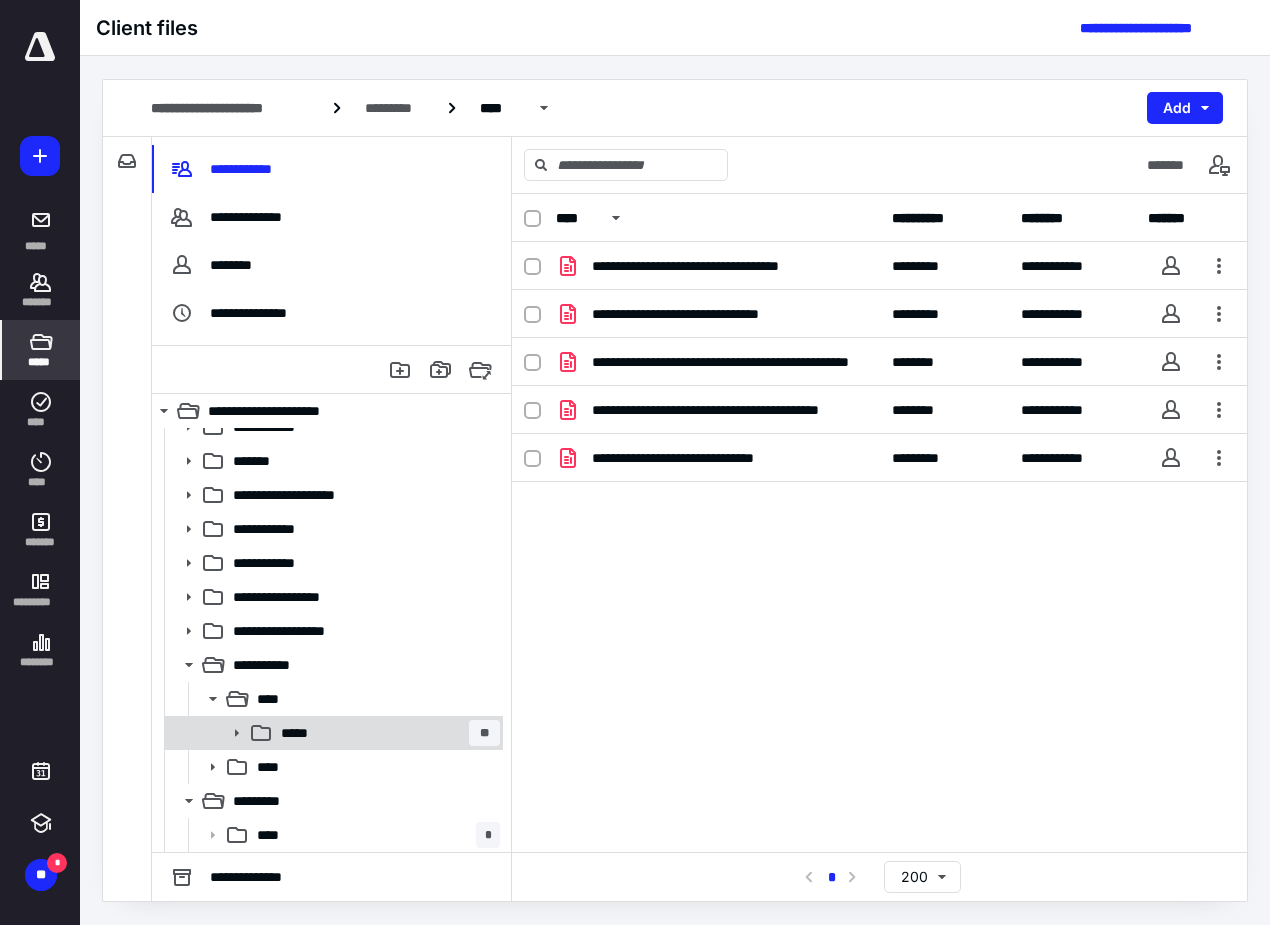 click 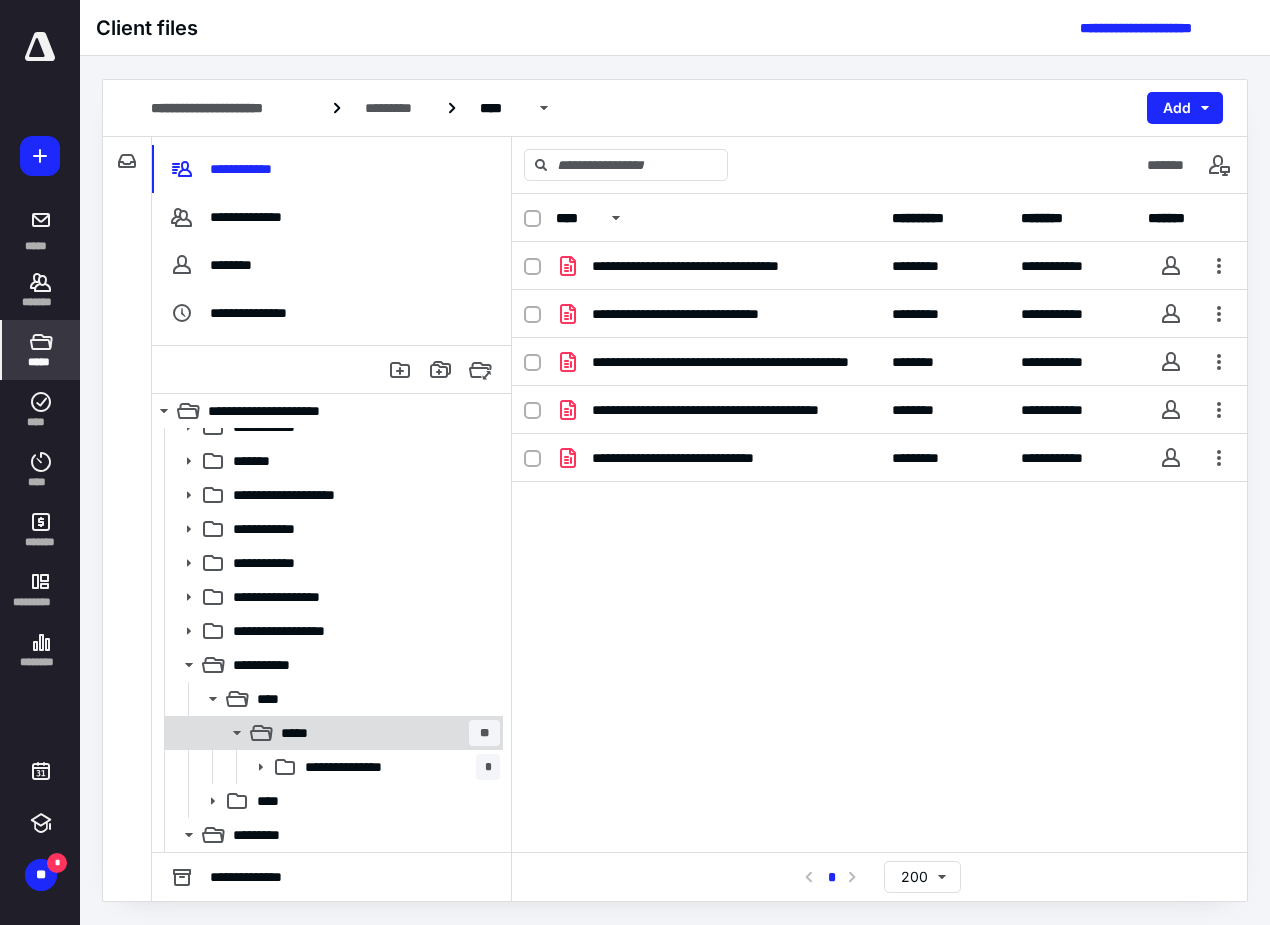 click 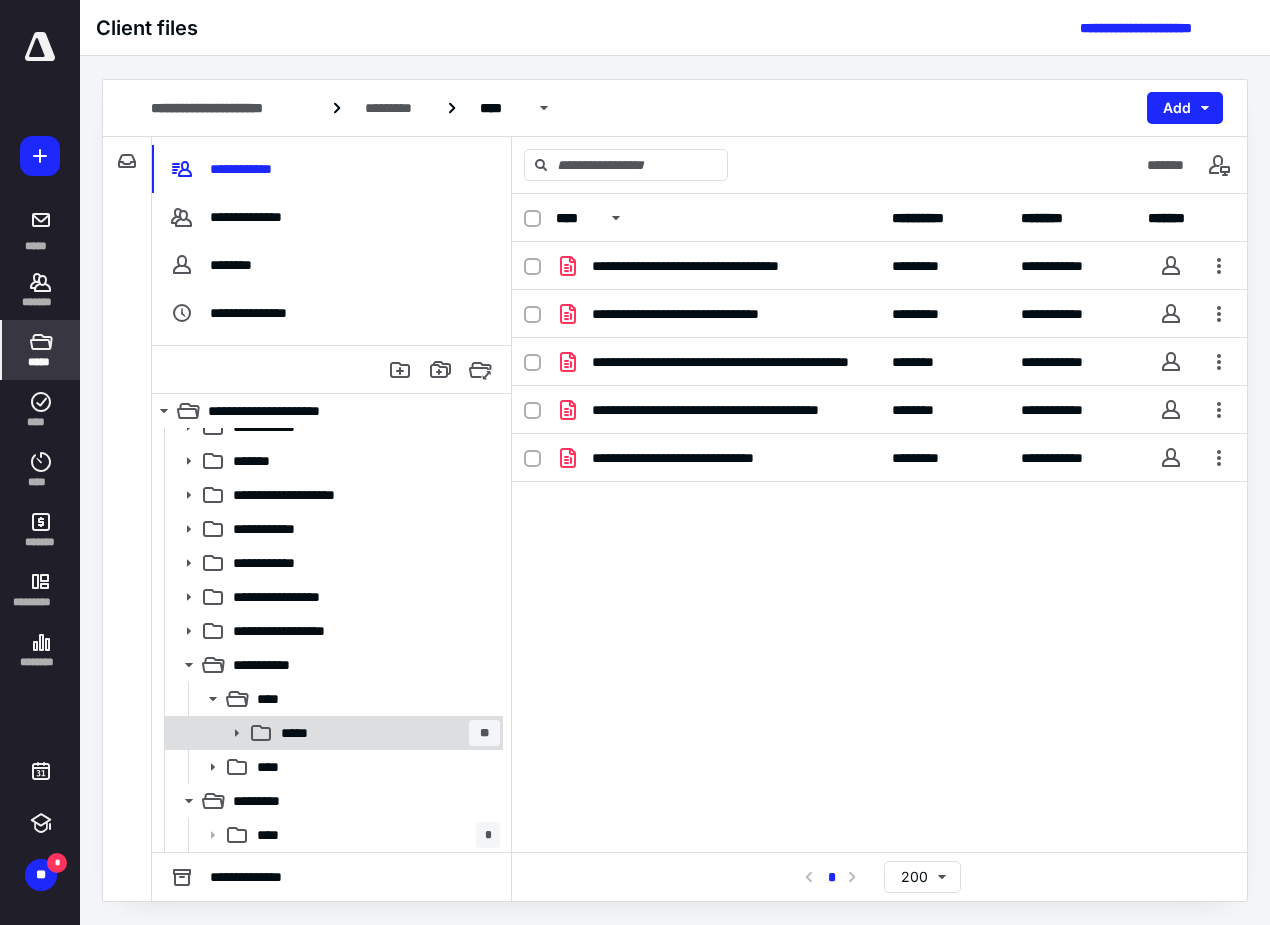 click 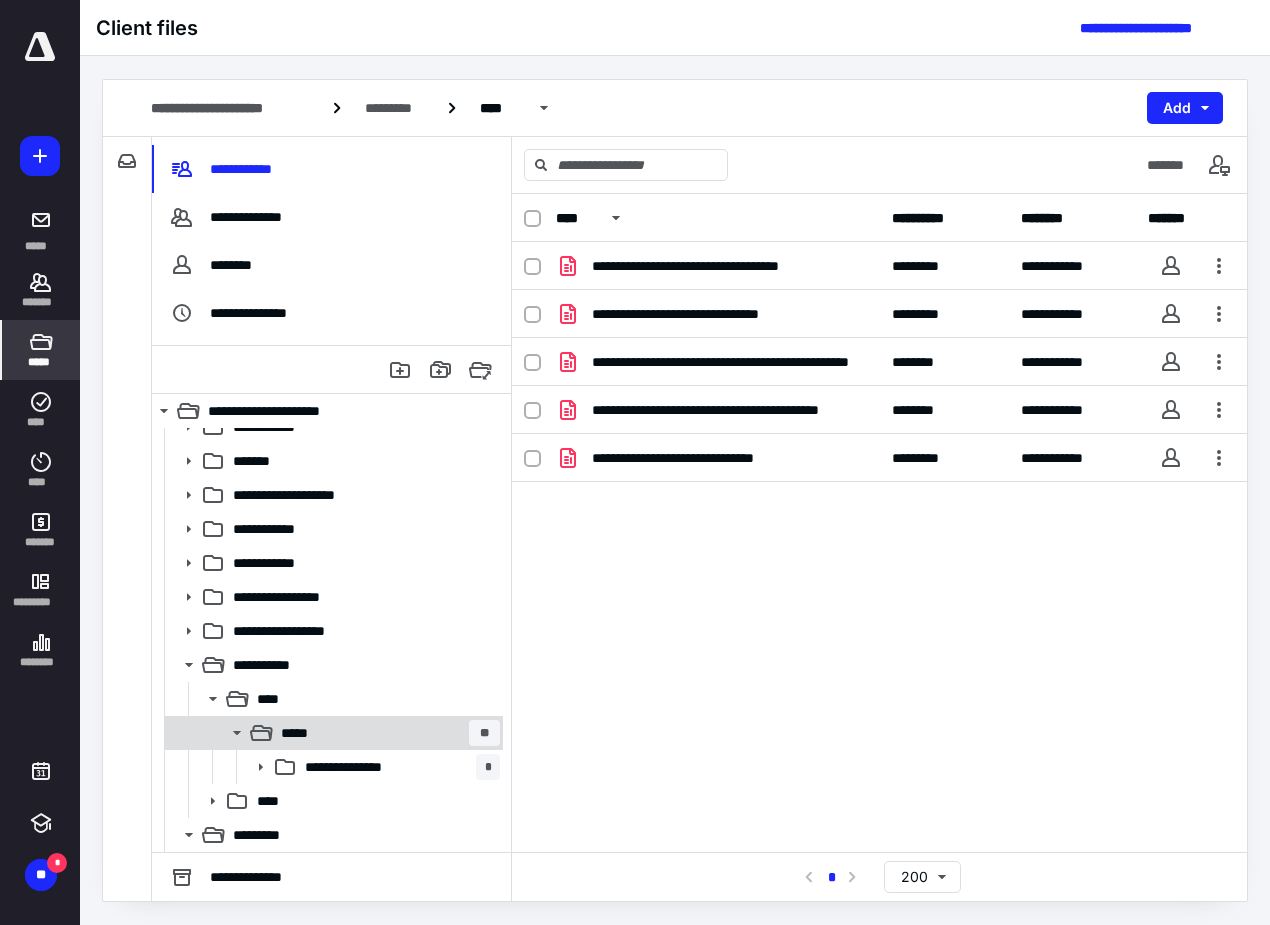 click 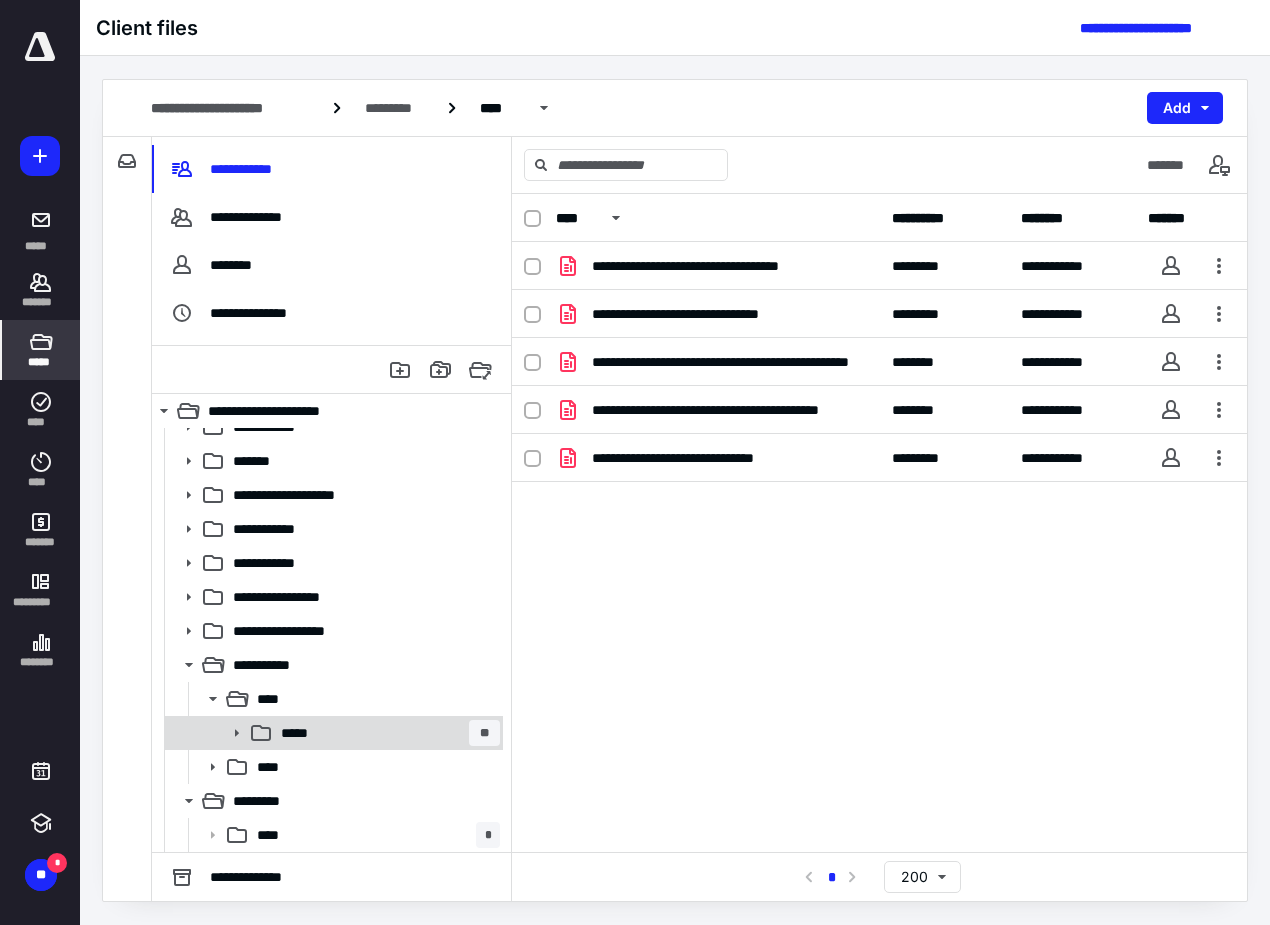 click 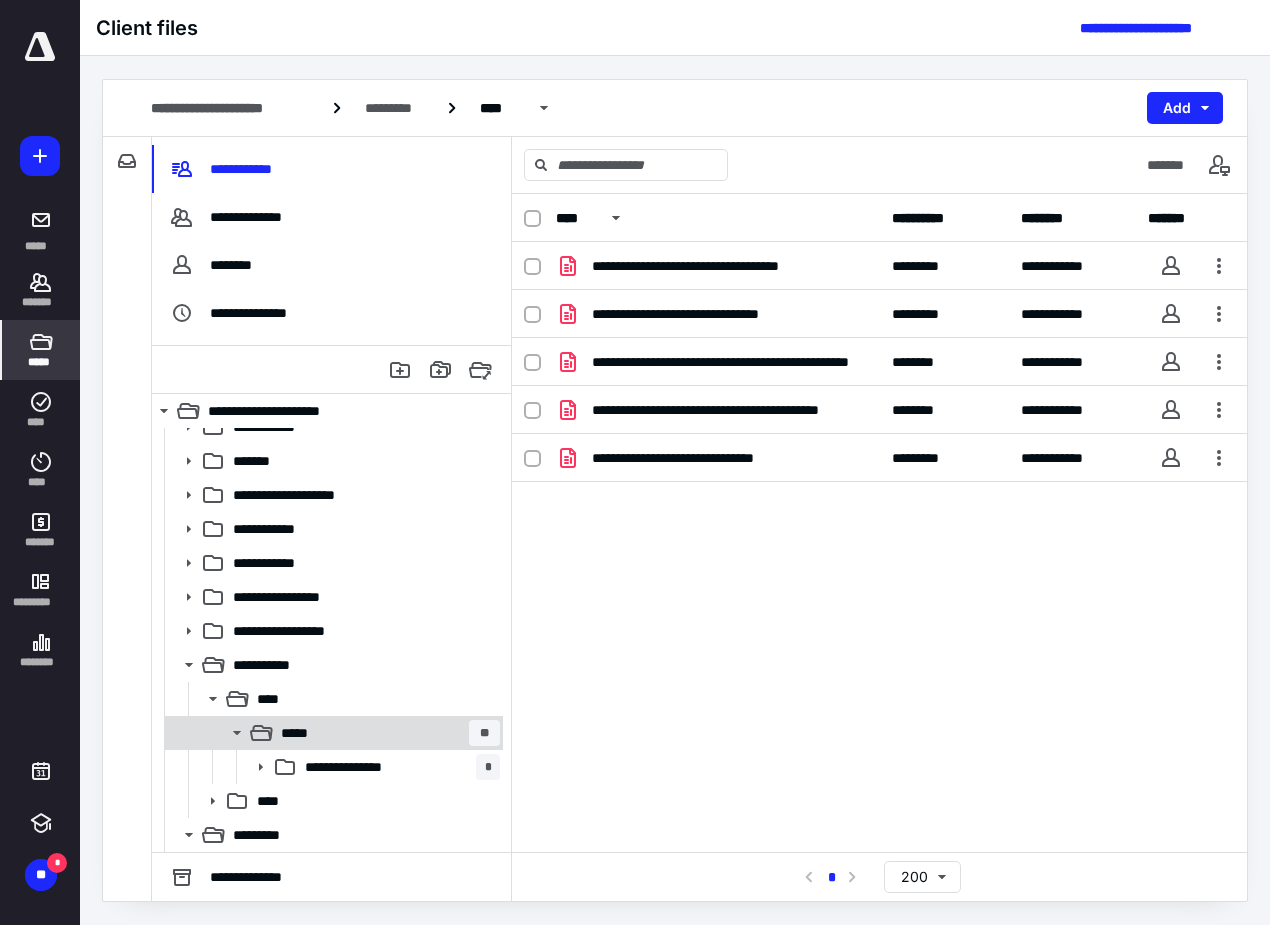 click on "***** **" at bounding box center (386, 733) 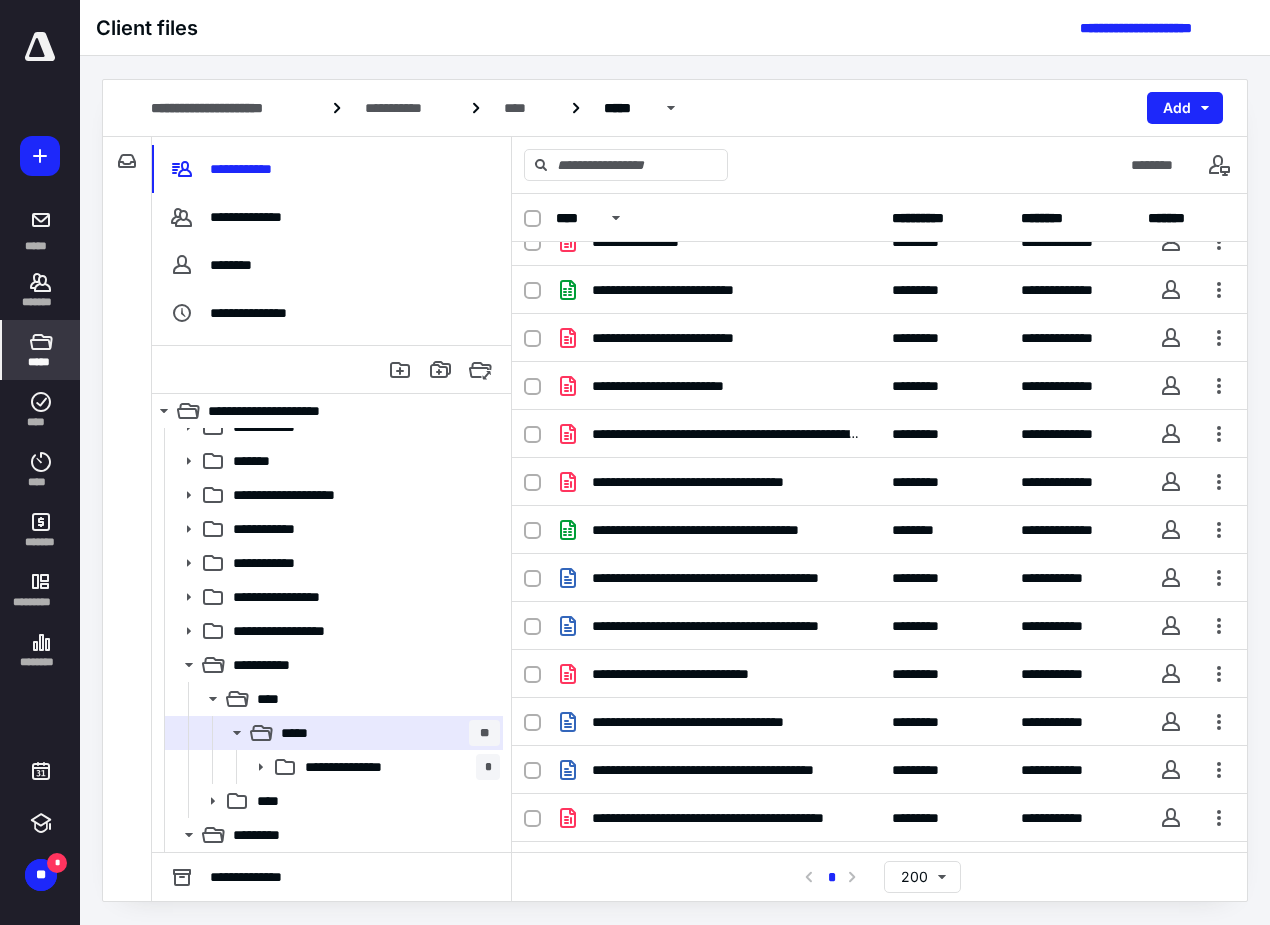 scroll, scrollTop: 686, scrollLeft: 0, axis: vertical 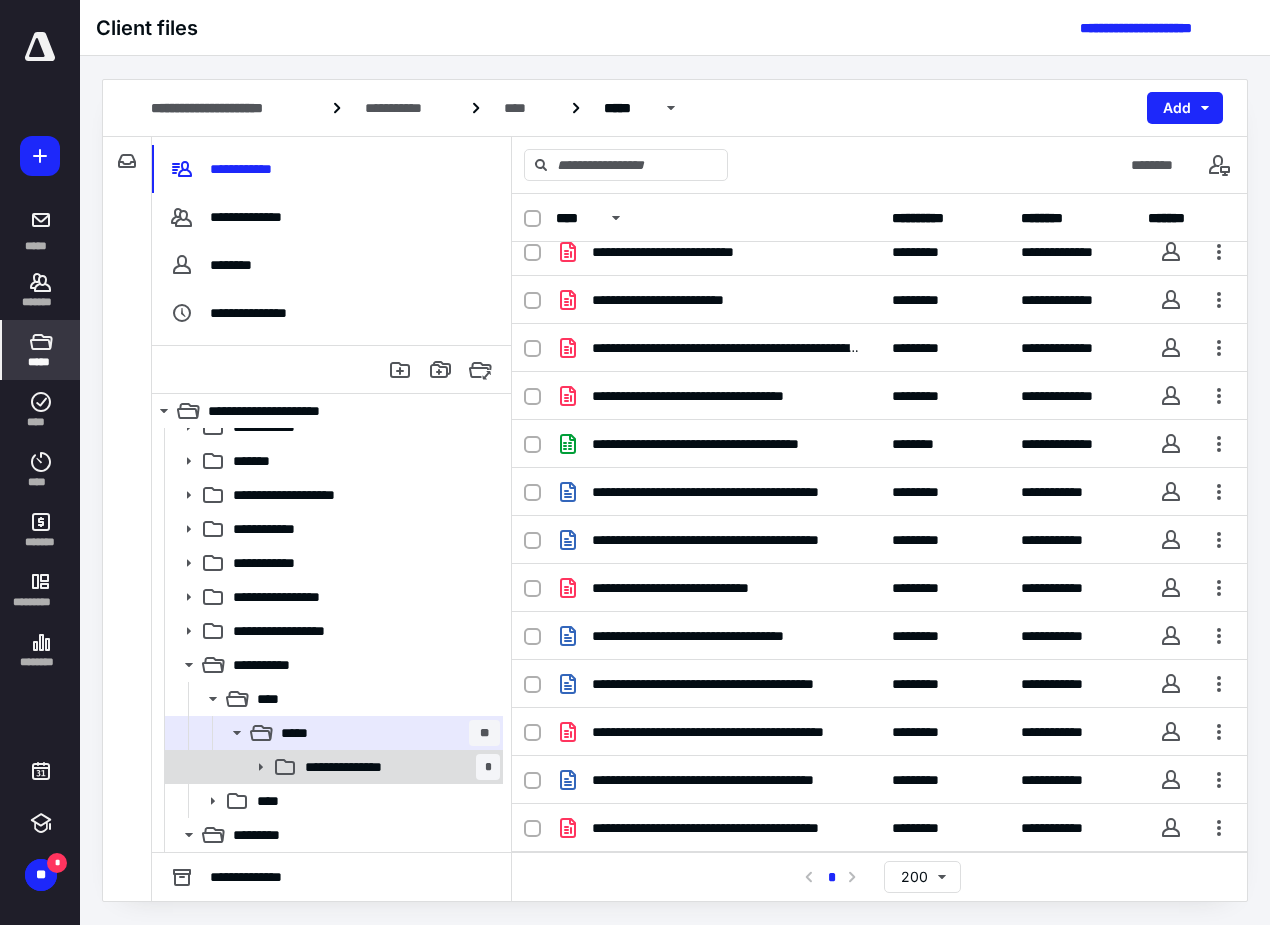 click 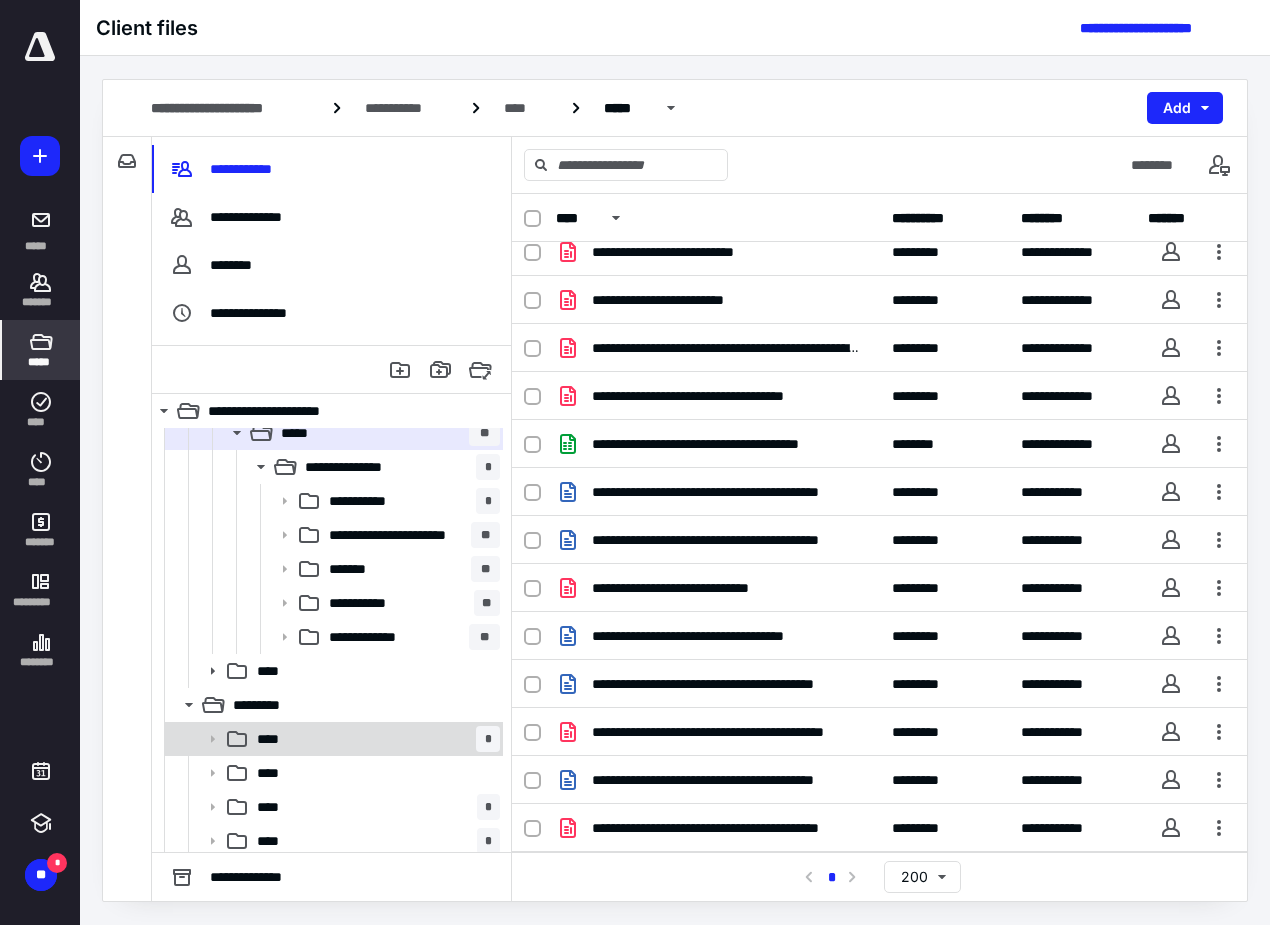 scroll, scrollTop: 324, scrollLeft: 0, axis: vertical 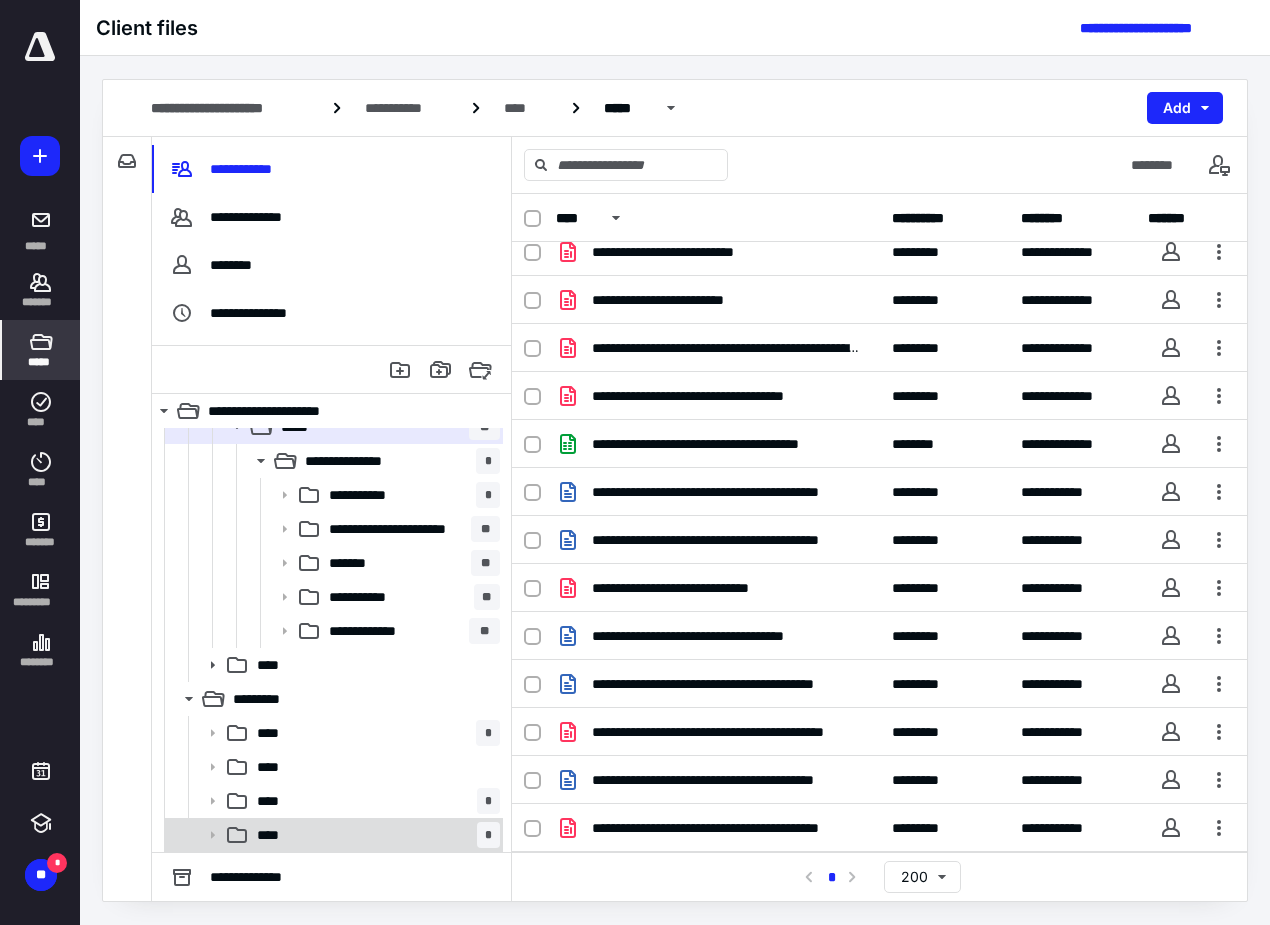 click 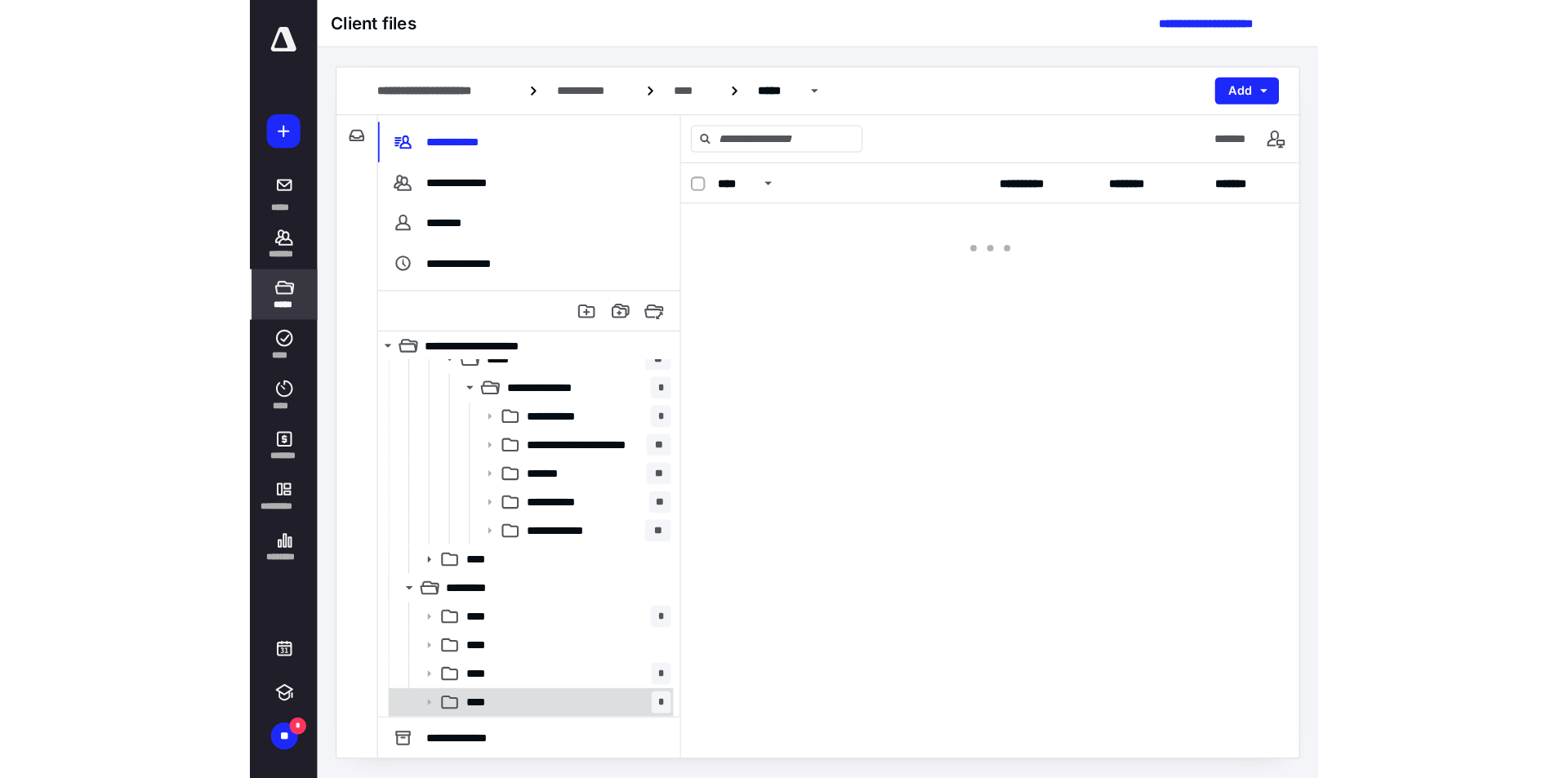 scroll, scrollTop: 0, scrollLeft: 0, axis: both 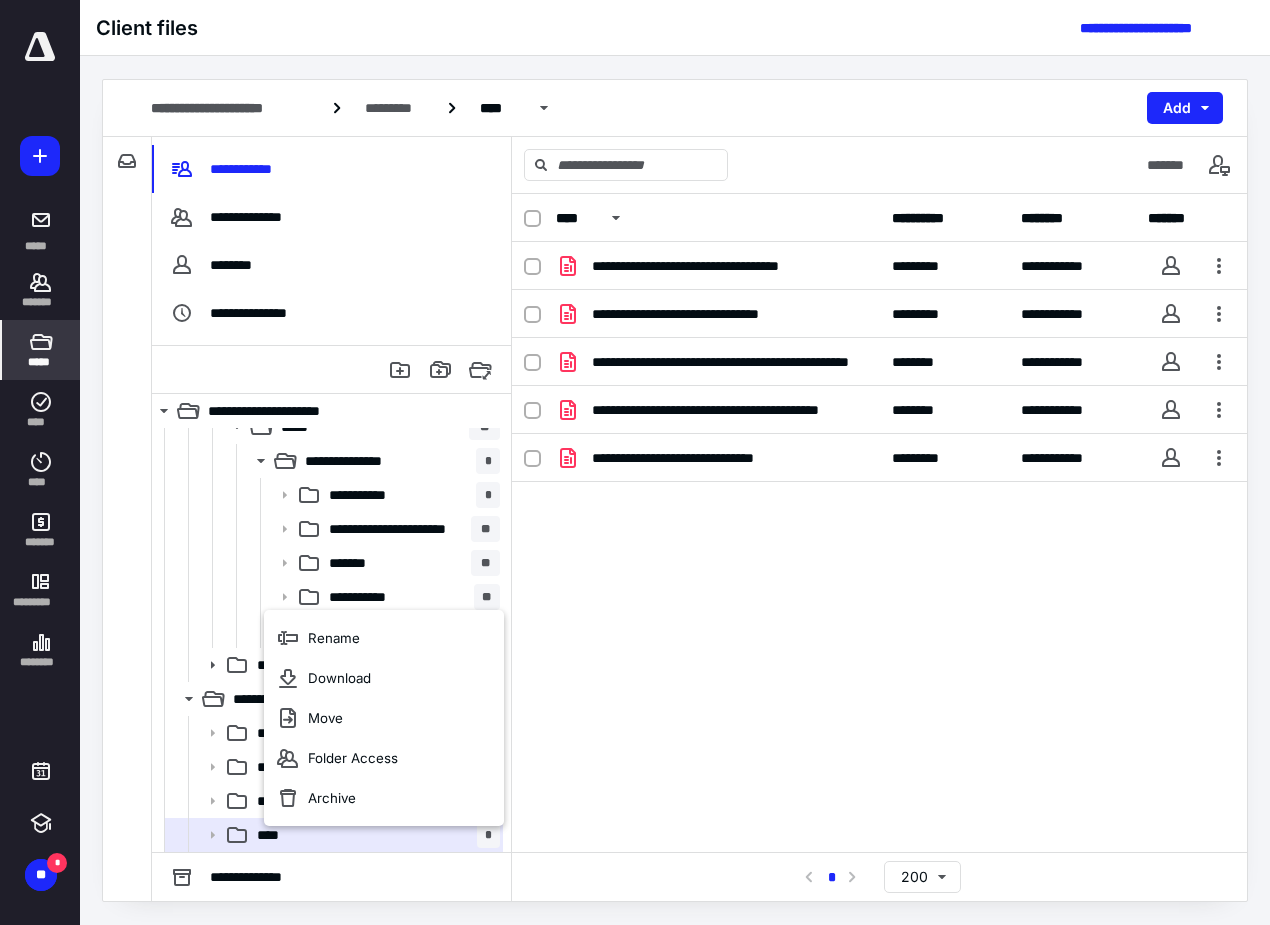 click on "**********" at bounding box center (879, 523) 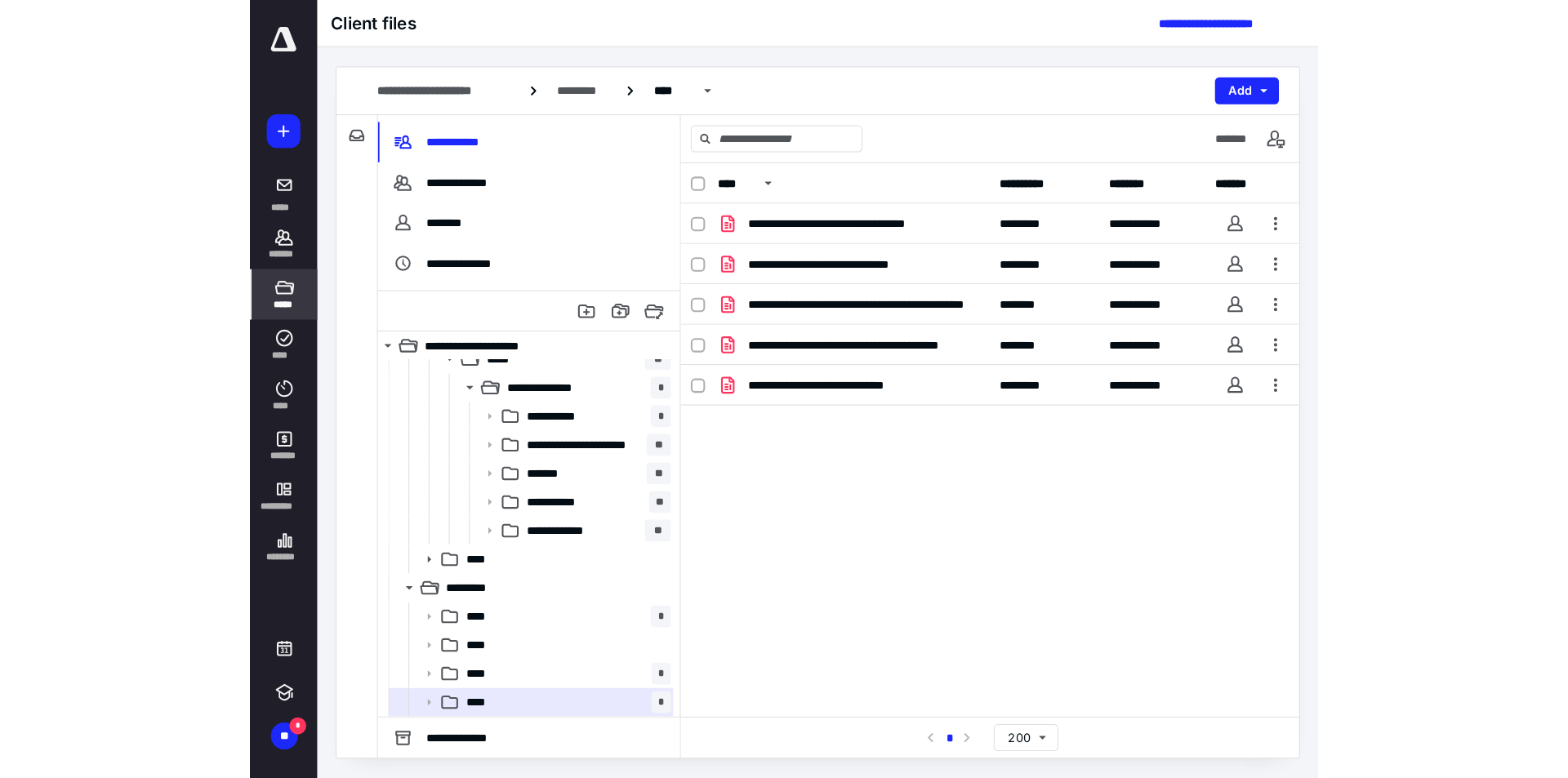 scroll, scrollTop: 242, scrollLeft: 0, axis: vertical 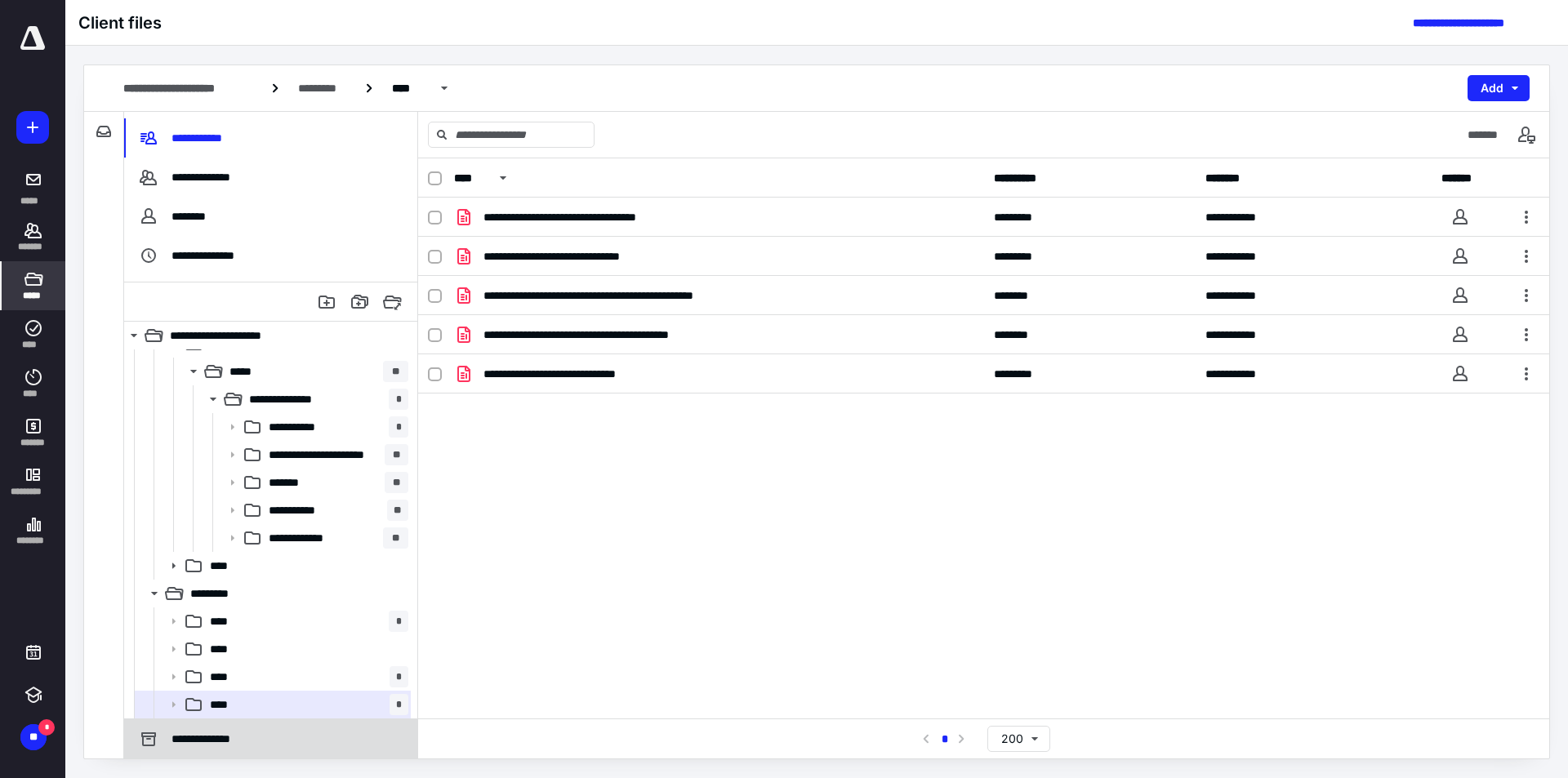 click 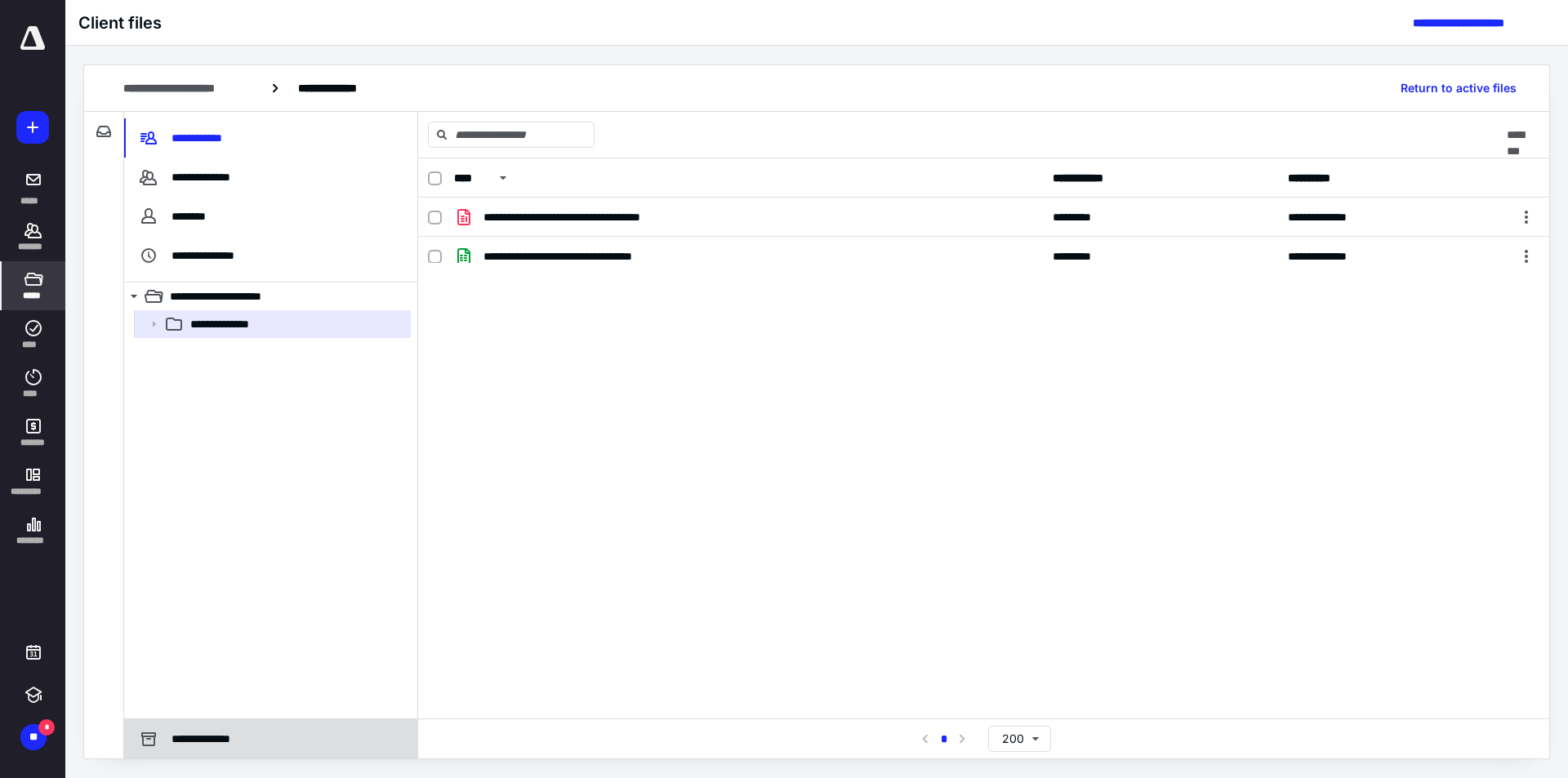 scroll, scrollTop: 0, scrollLeft: 0, axis: both 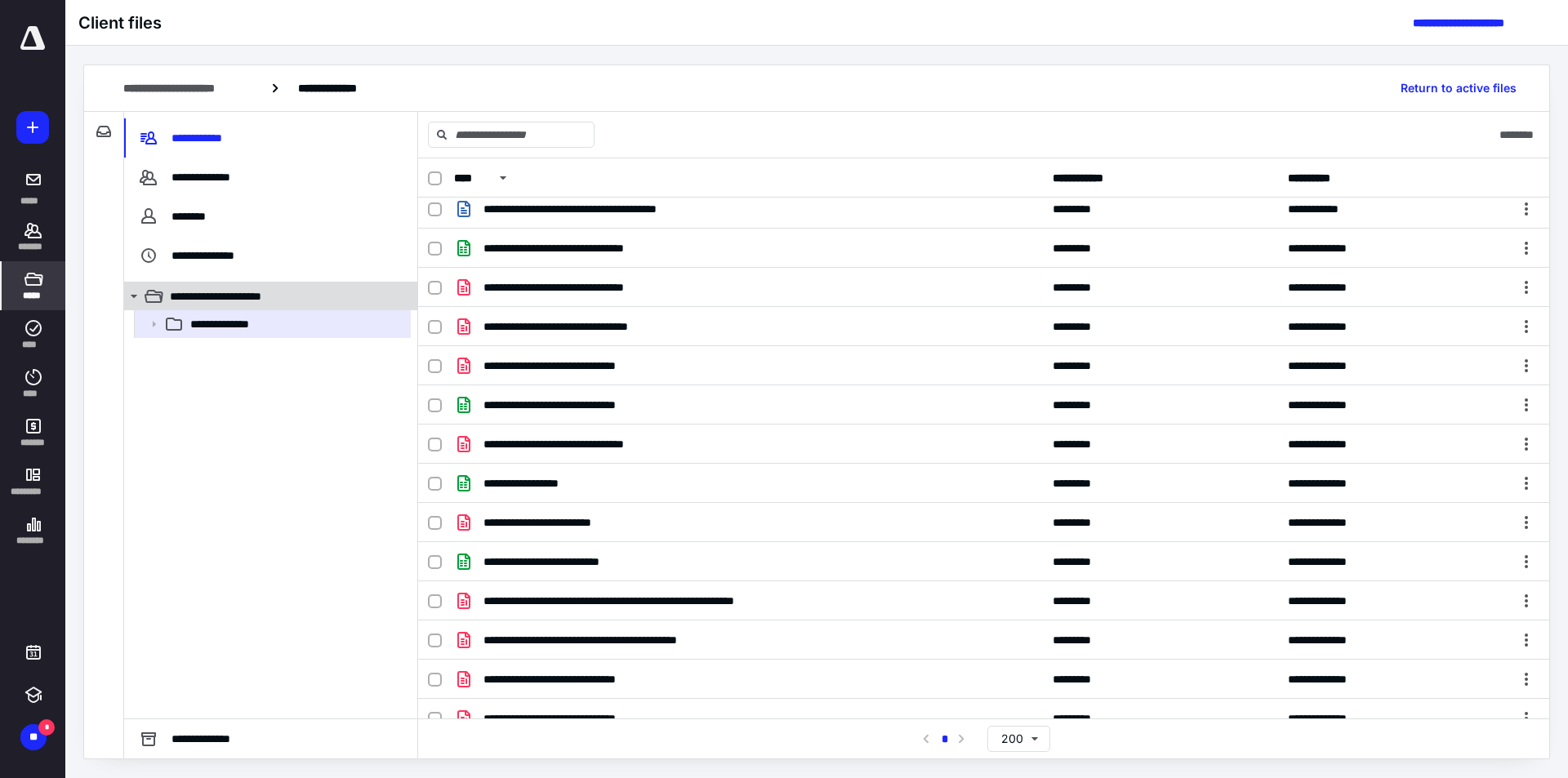 click 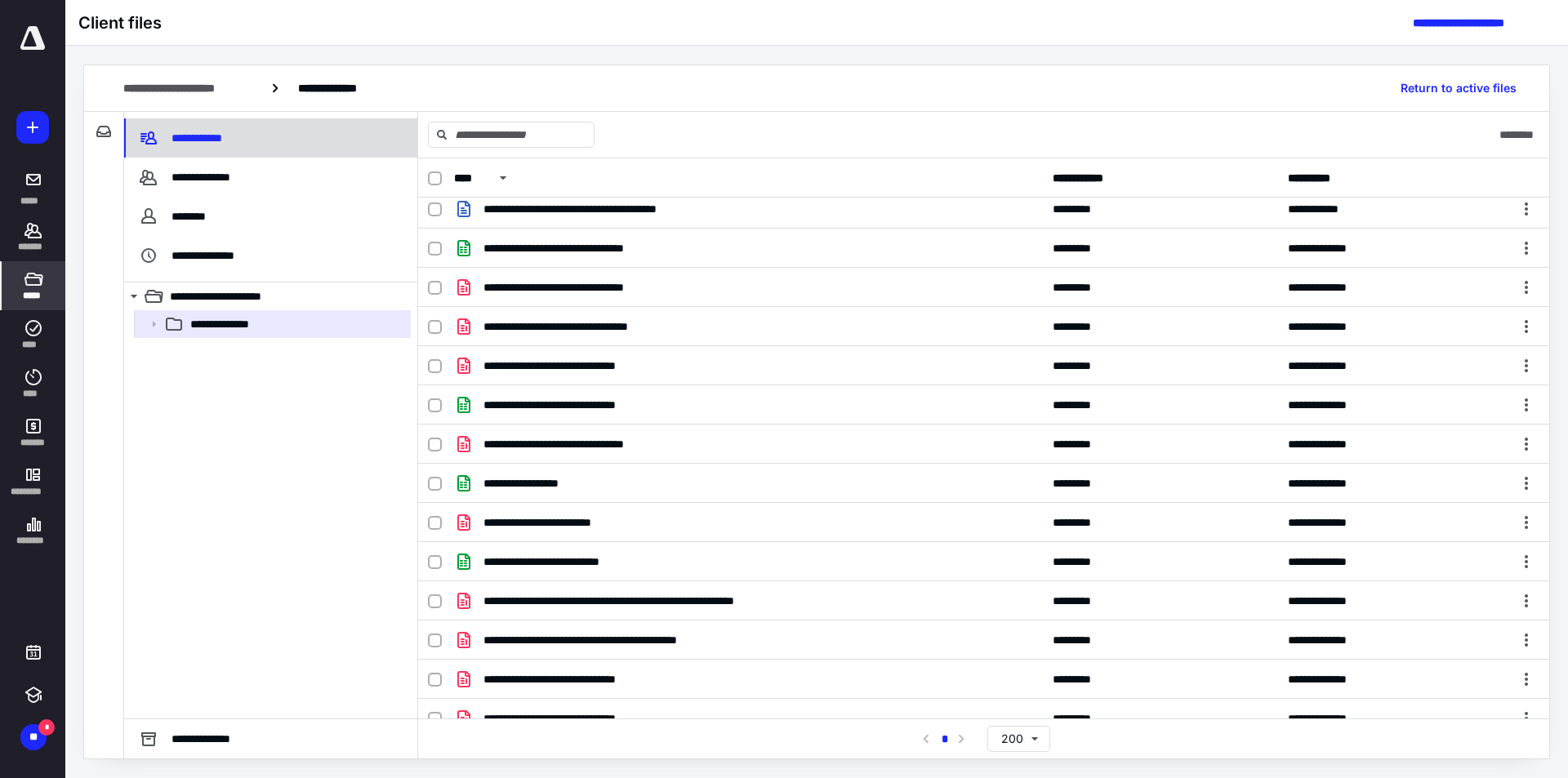 click on "**********" at bounding box center [199, 138] 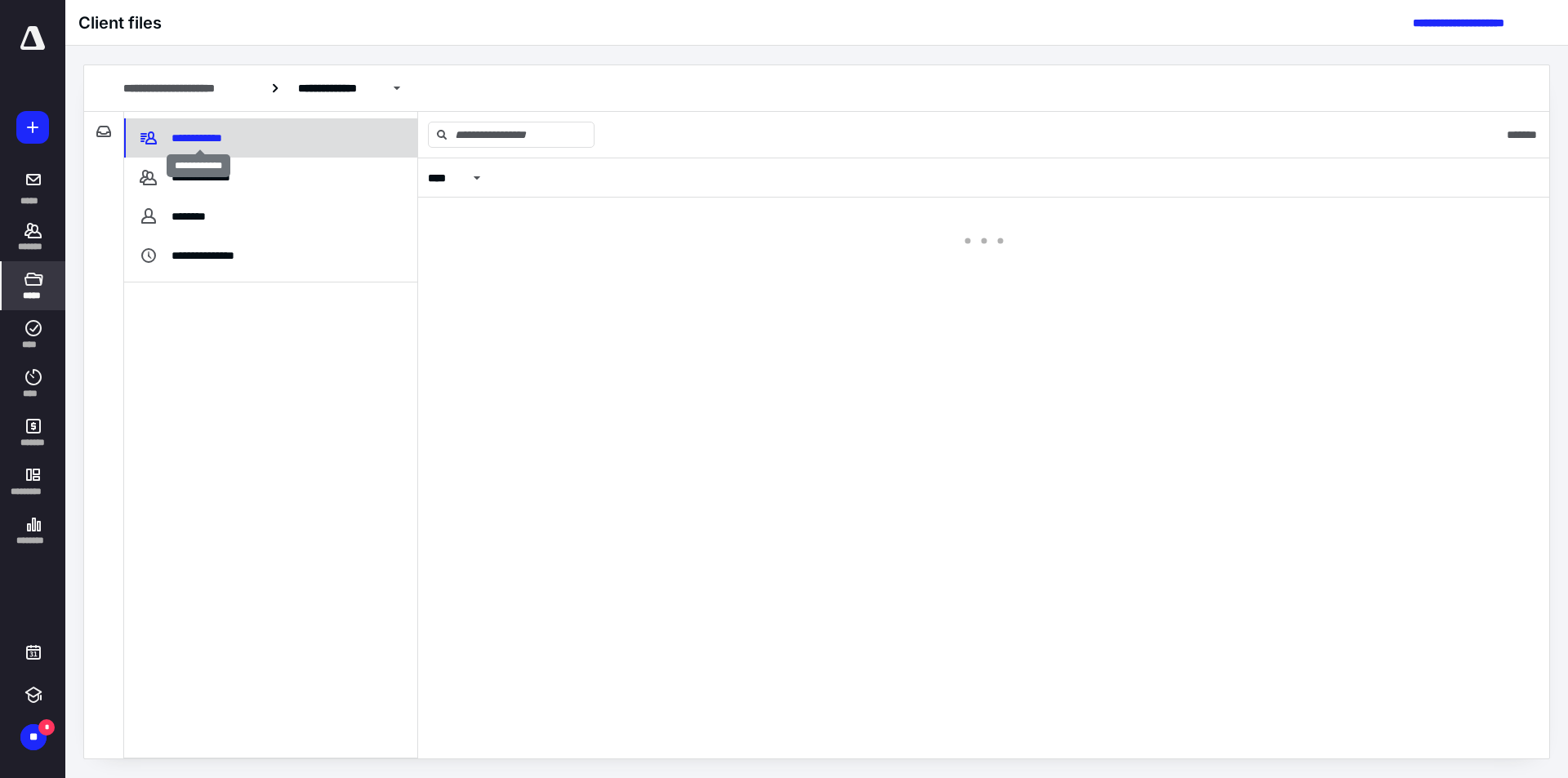 scroll, scrollTop: 0, scrollLeft: 0, axis: both 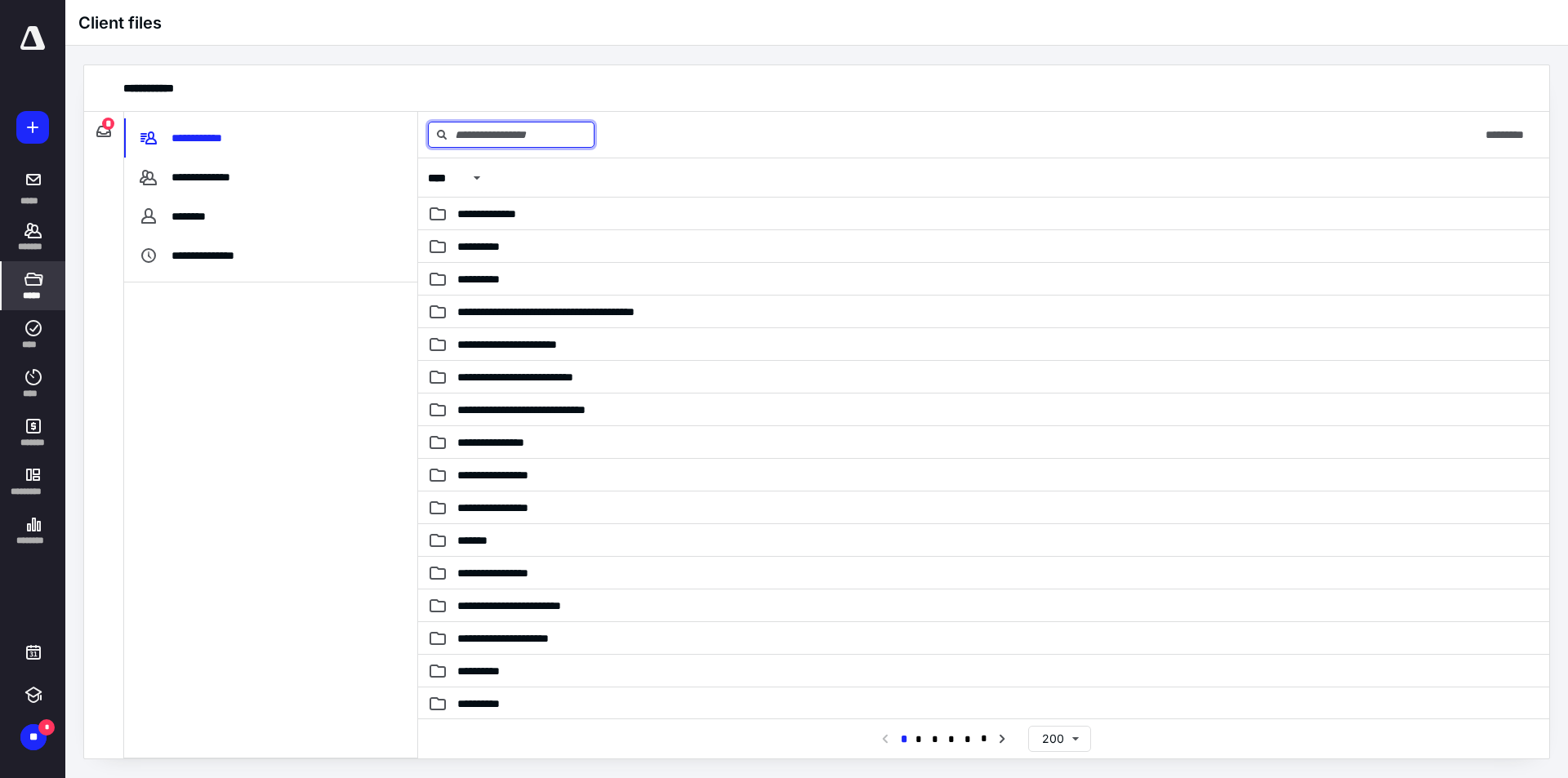 click at bounding box center (511, 135) 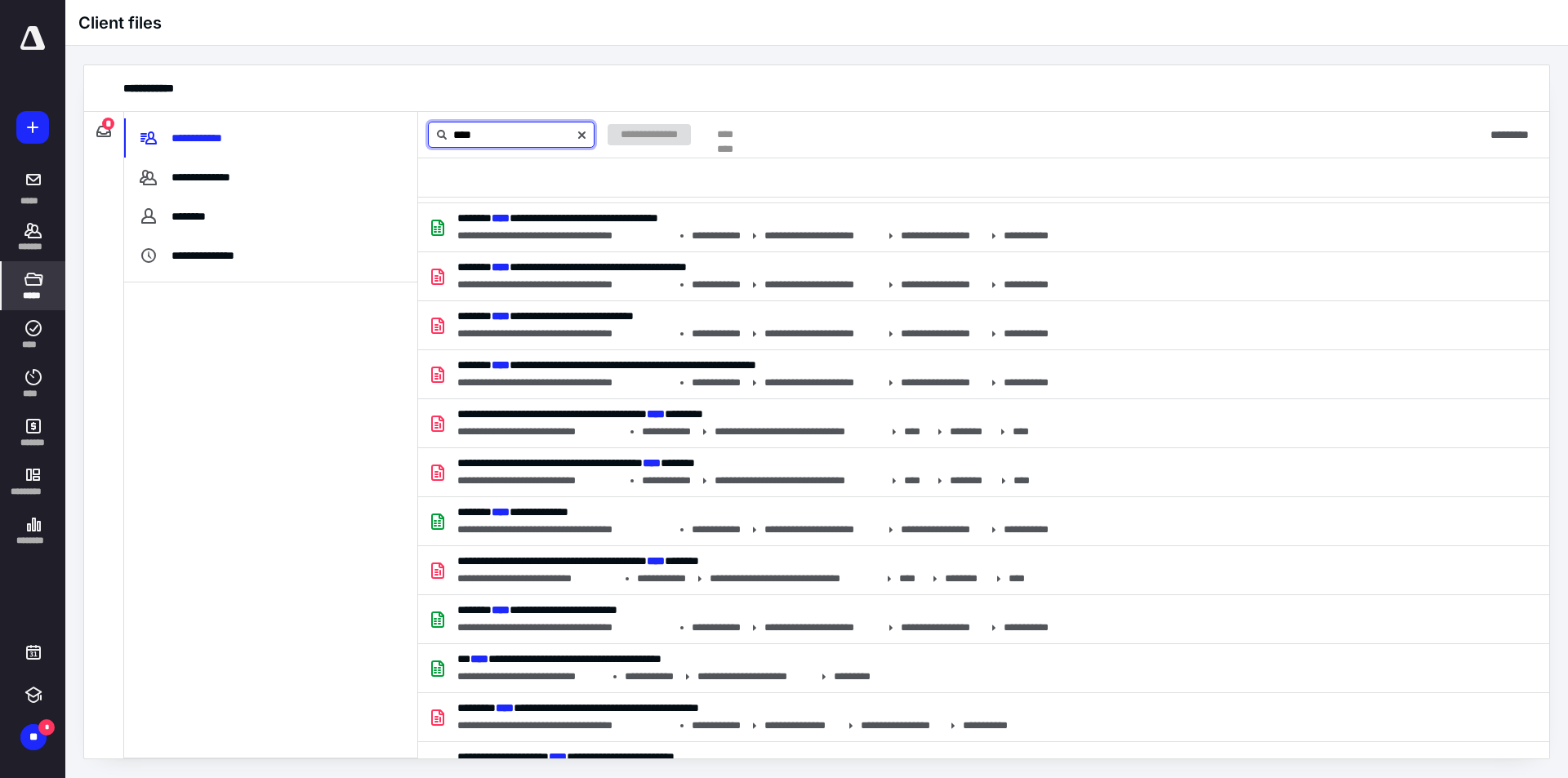 scroll, scrollTop: 0, scrollLeft: 0, axis: both 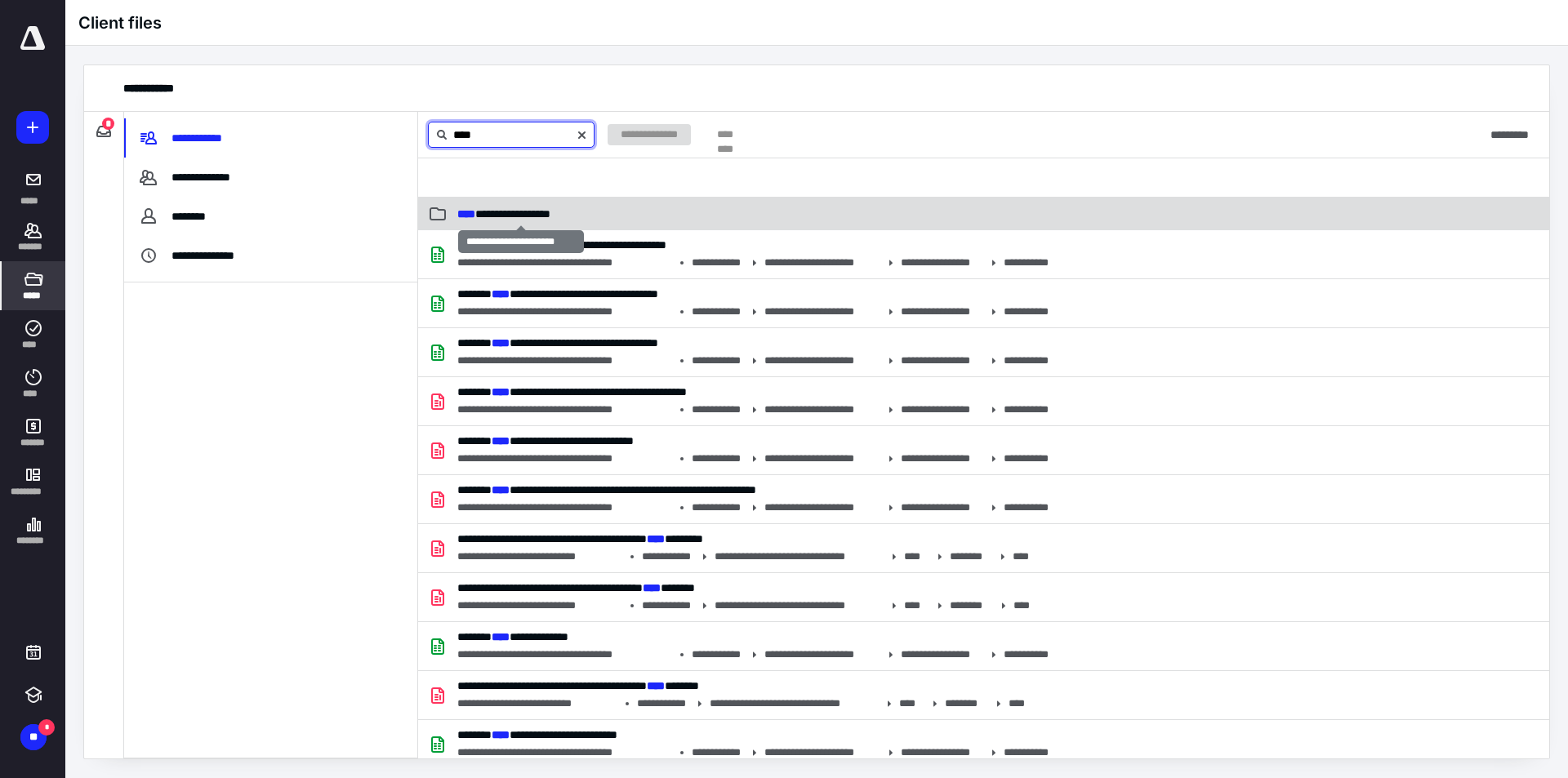 type on "****" 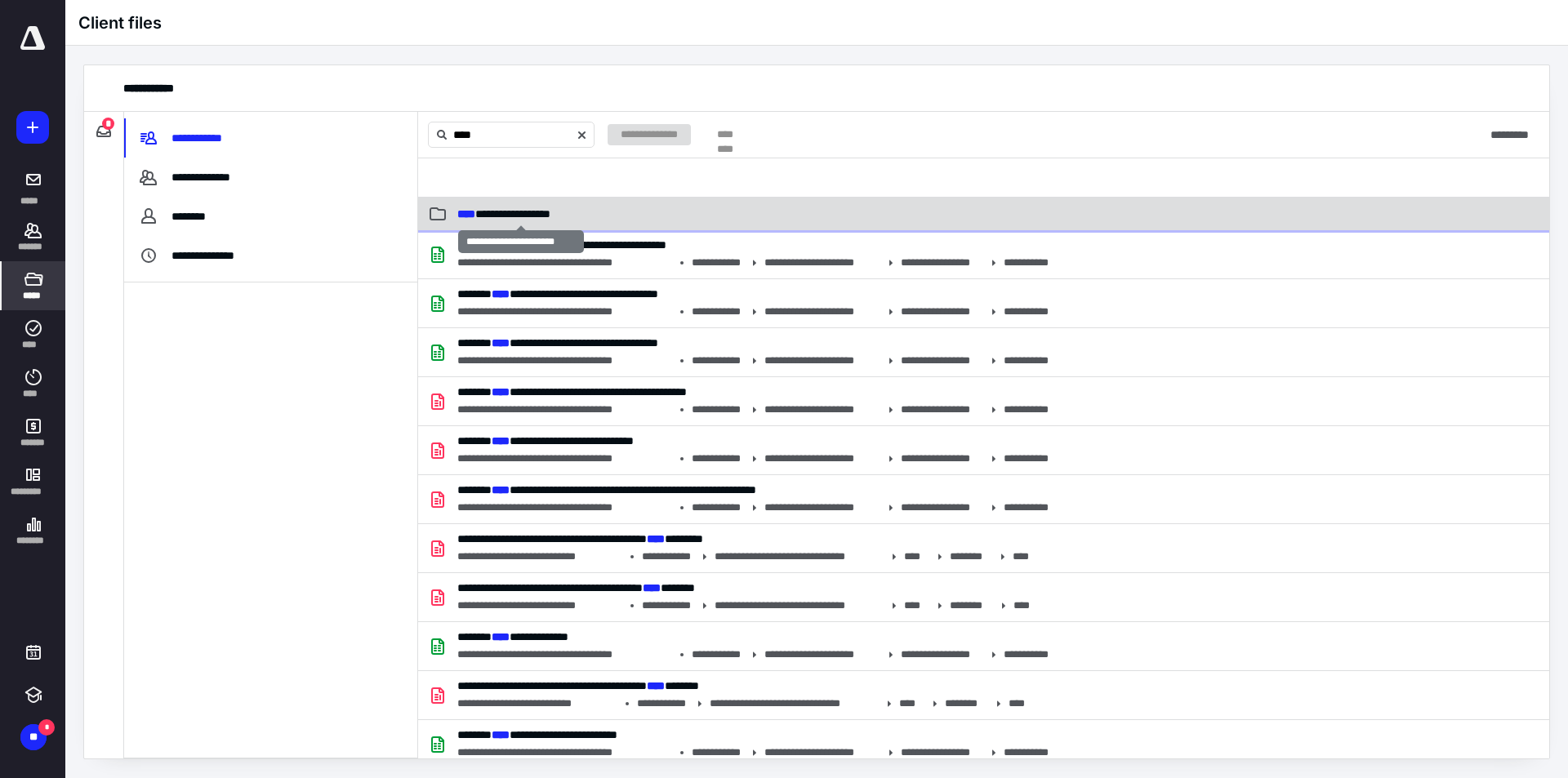 click on "**********" at bounding box center (504, 214) 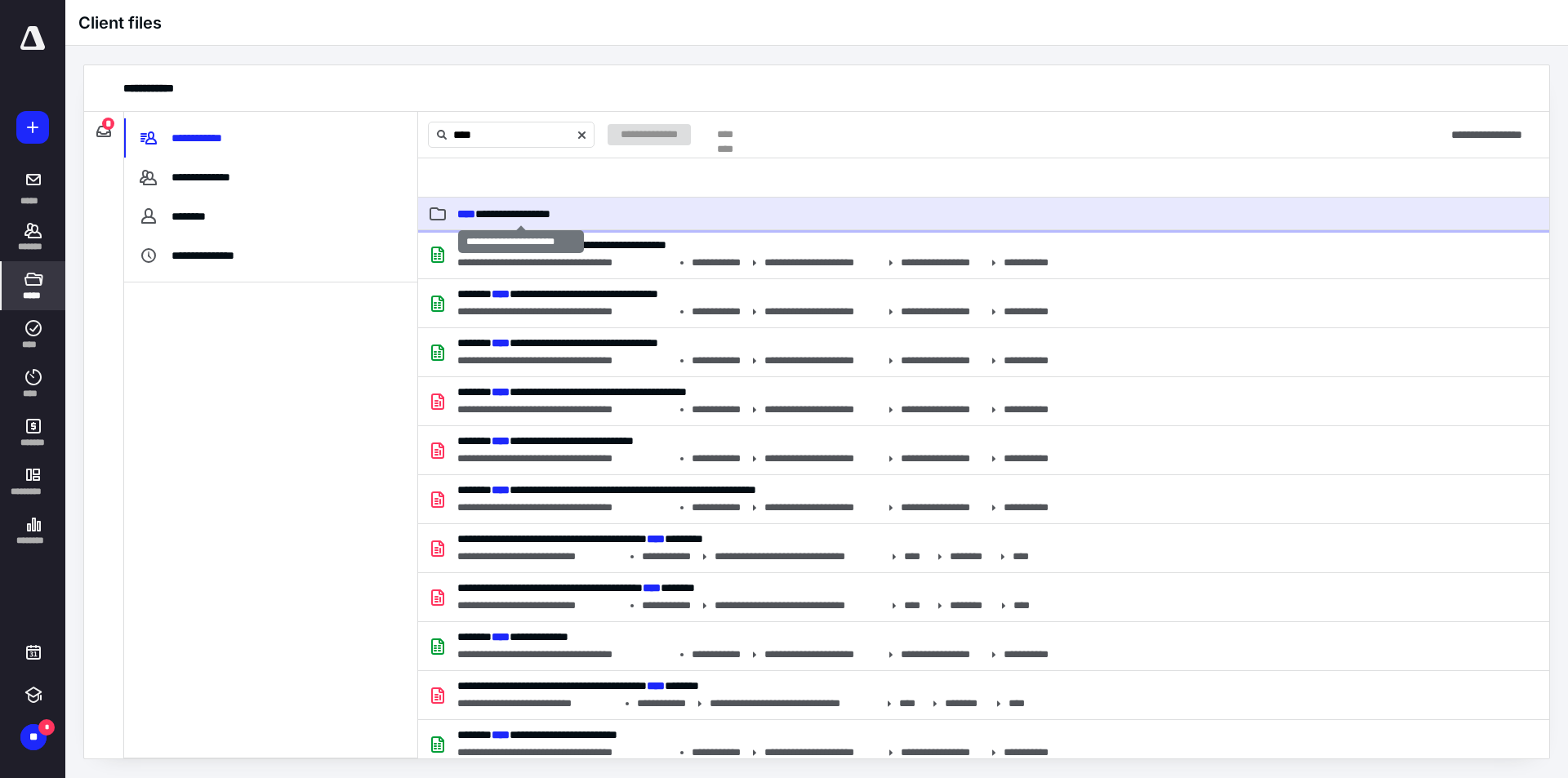 click on "**********" at bounding box center (504, 214) 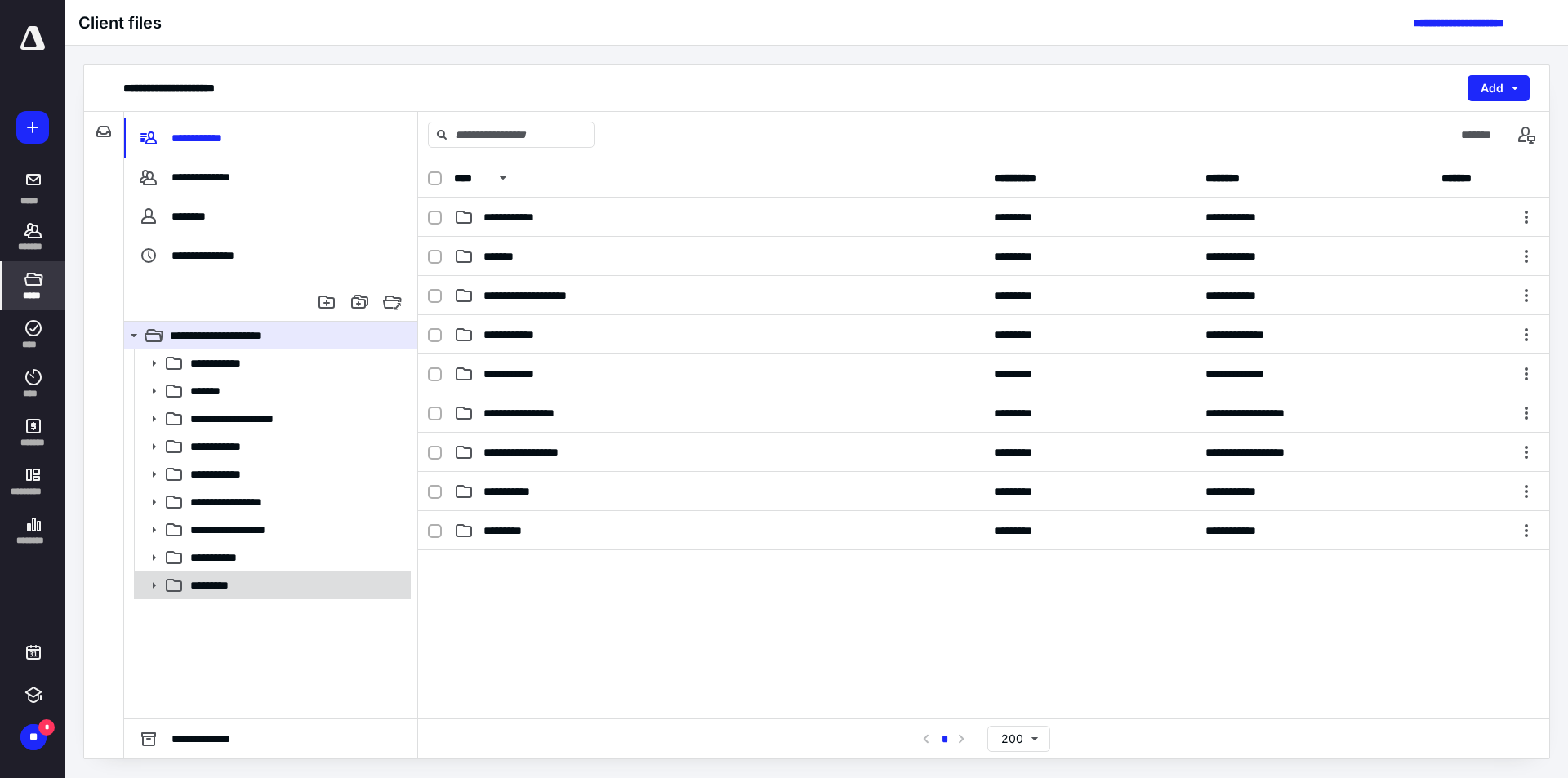 click 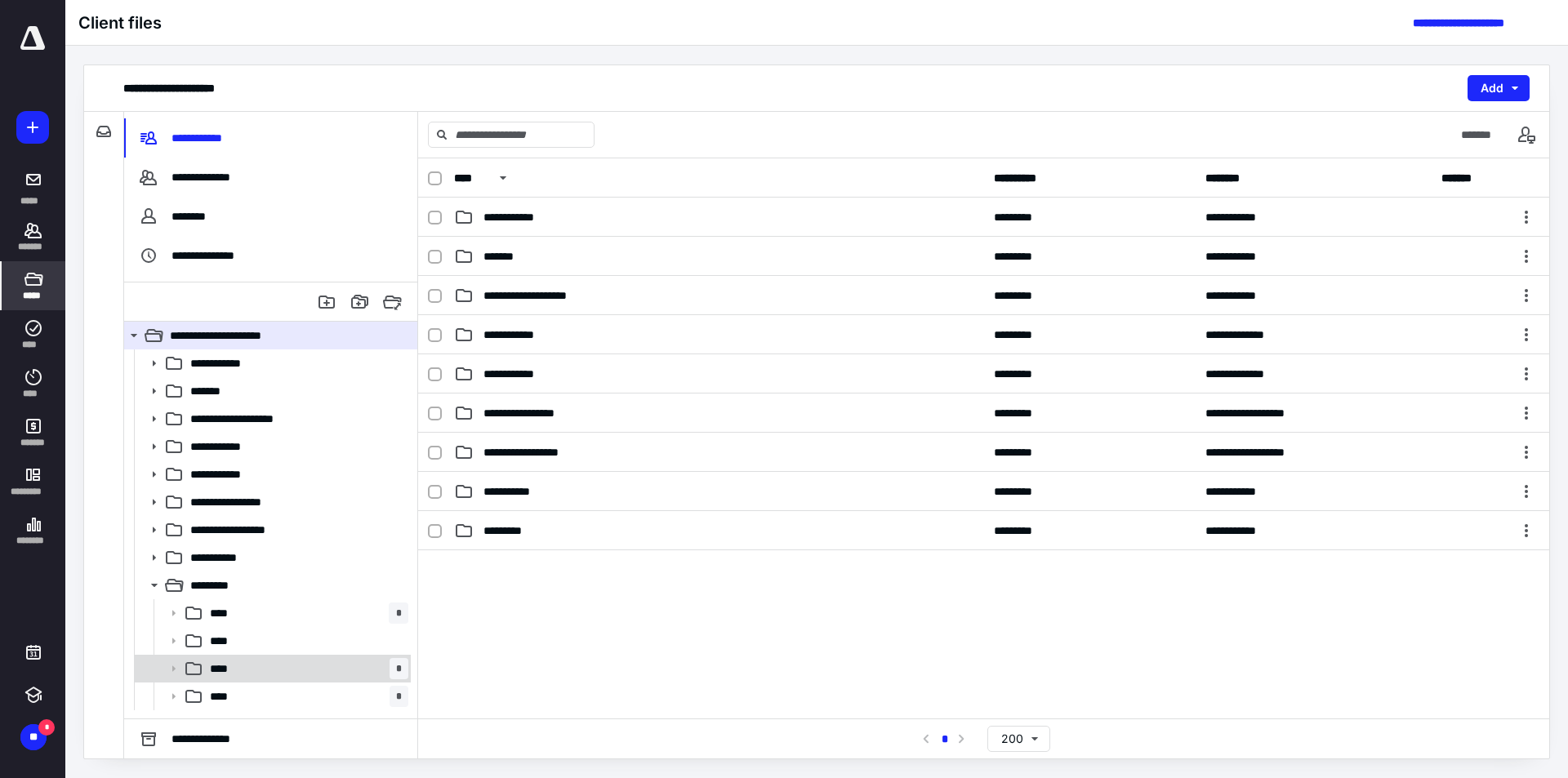 click 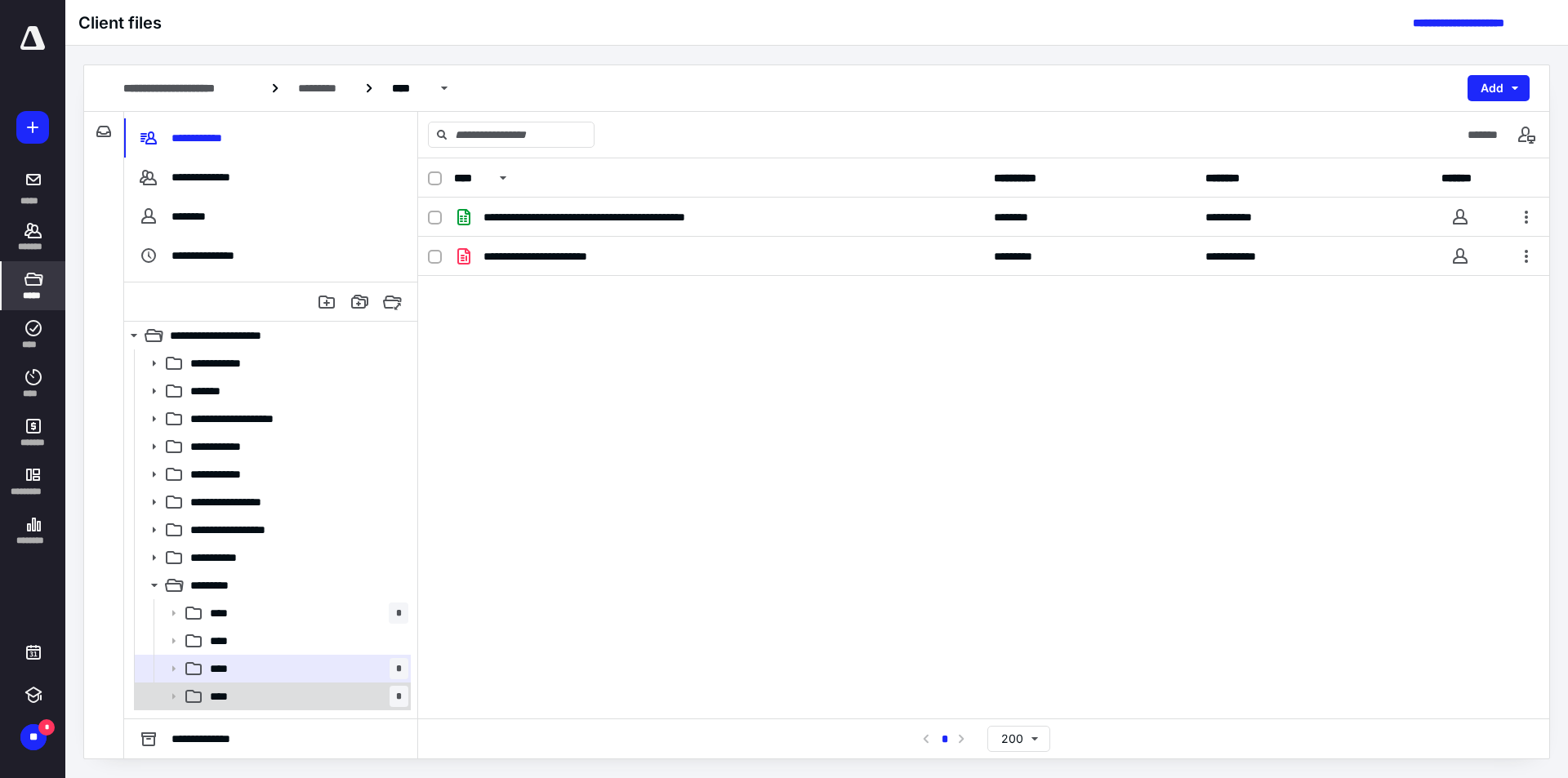 click 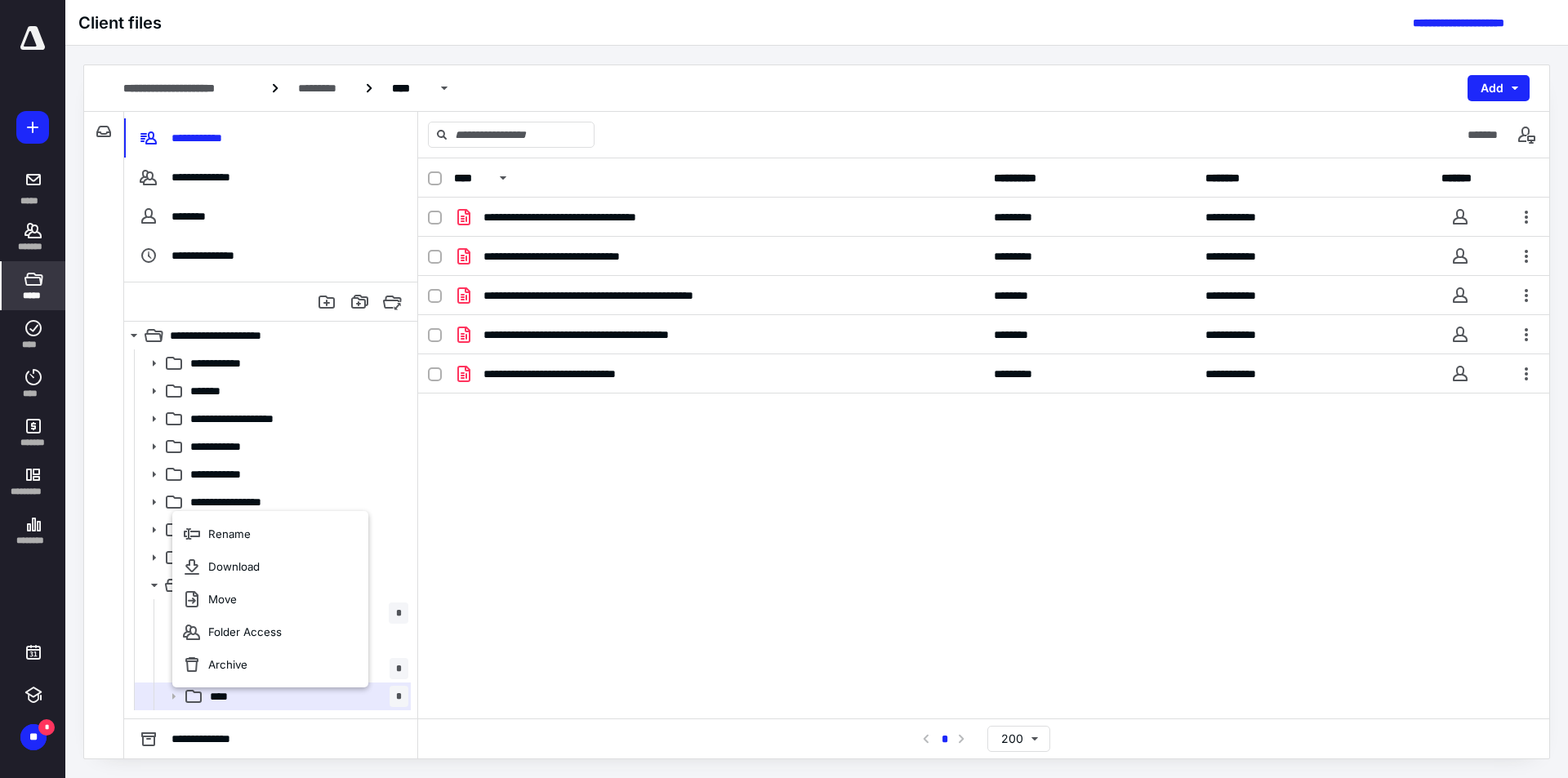 click on "**********" at bounding box center [104, 435] 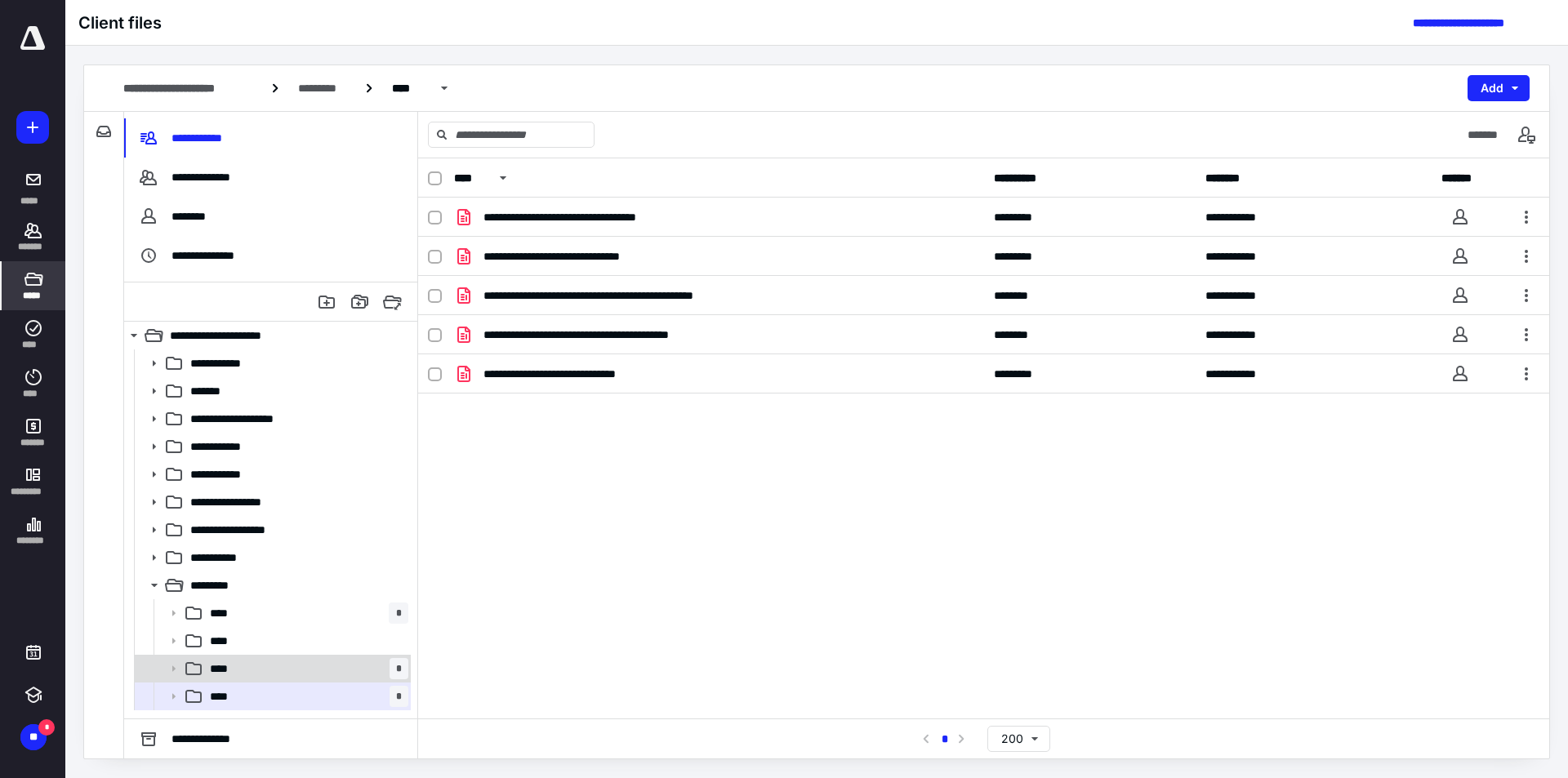 click 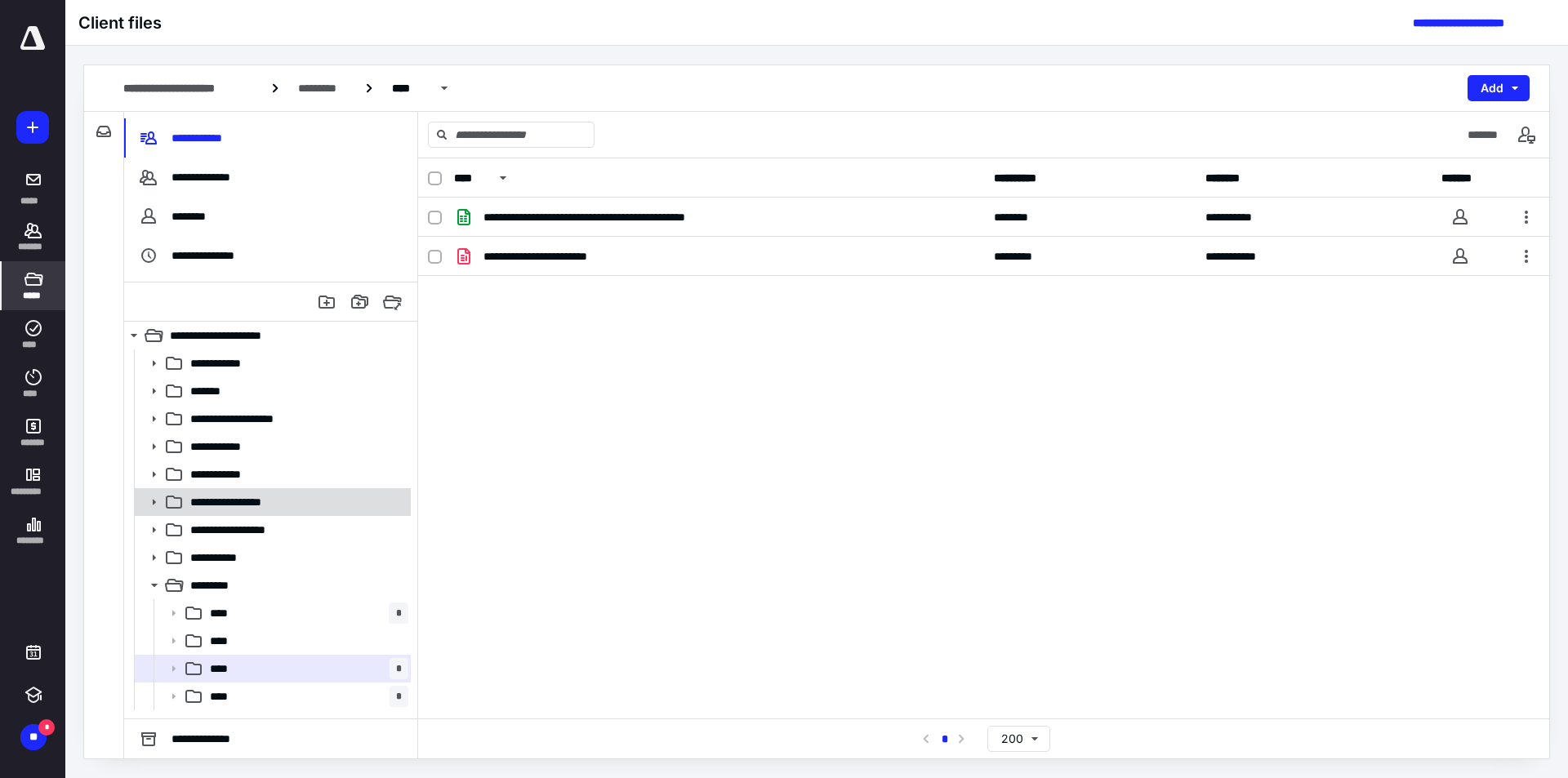 click 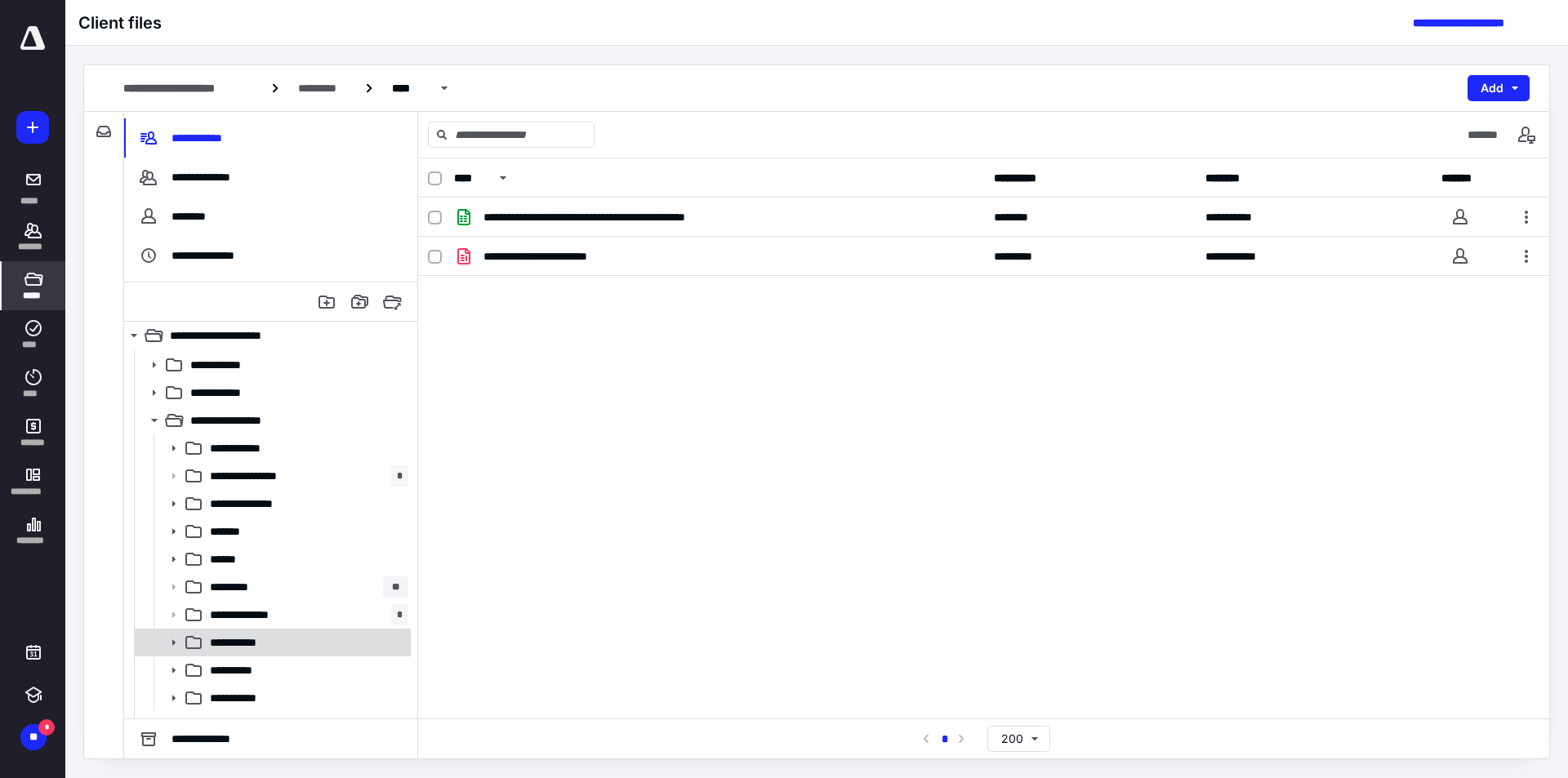 scroll, scrollTop: 269, scrollLeft: 0, axis: vertical 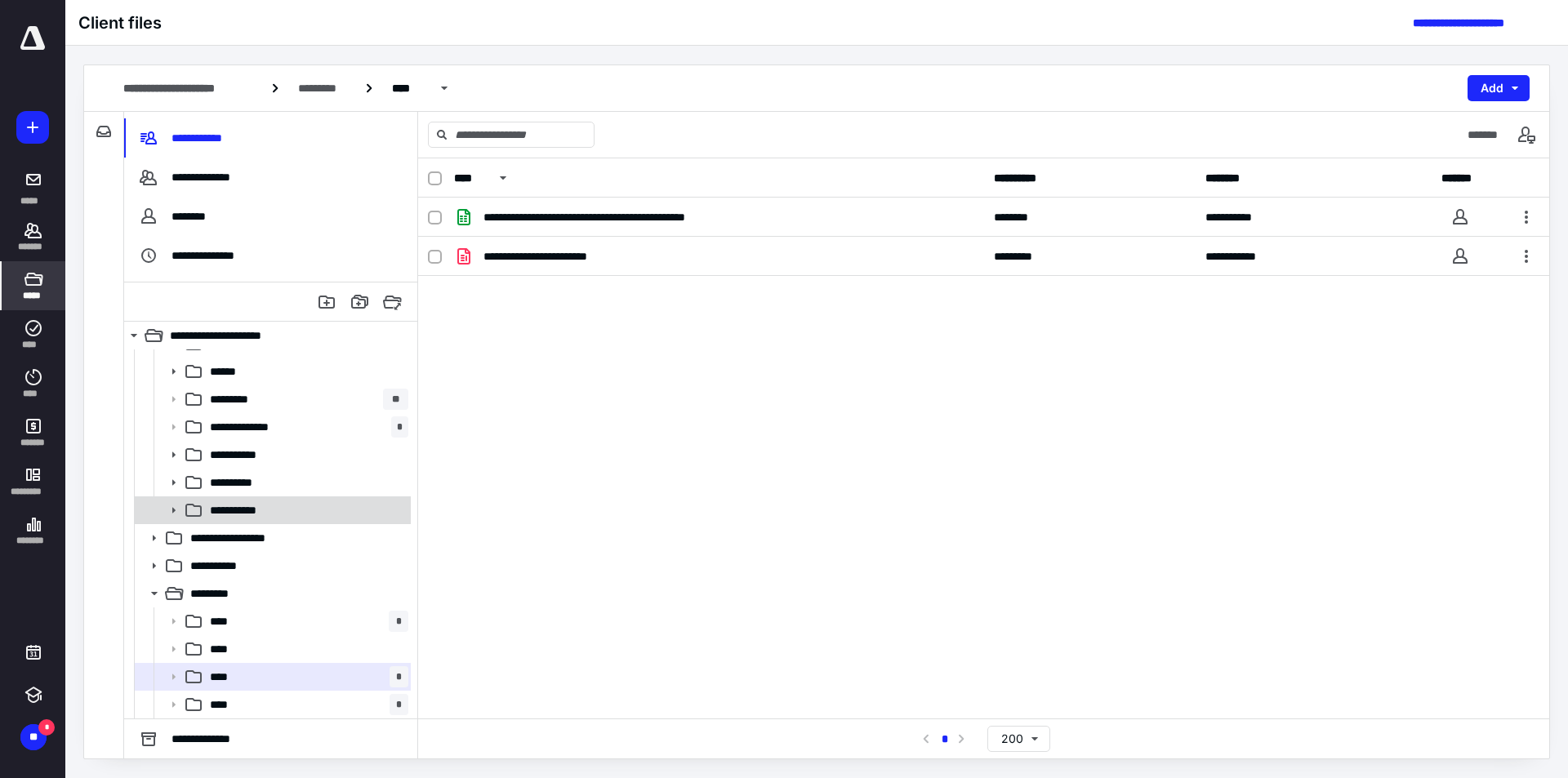 click 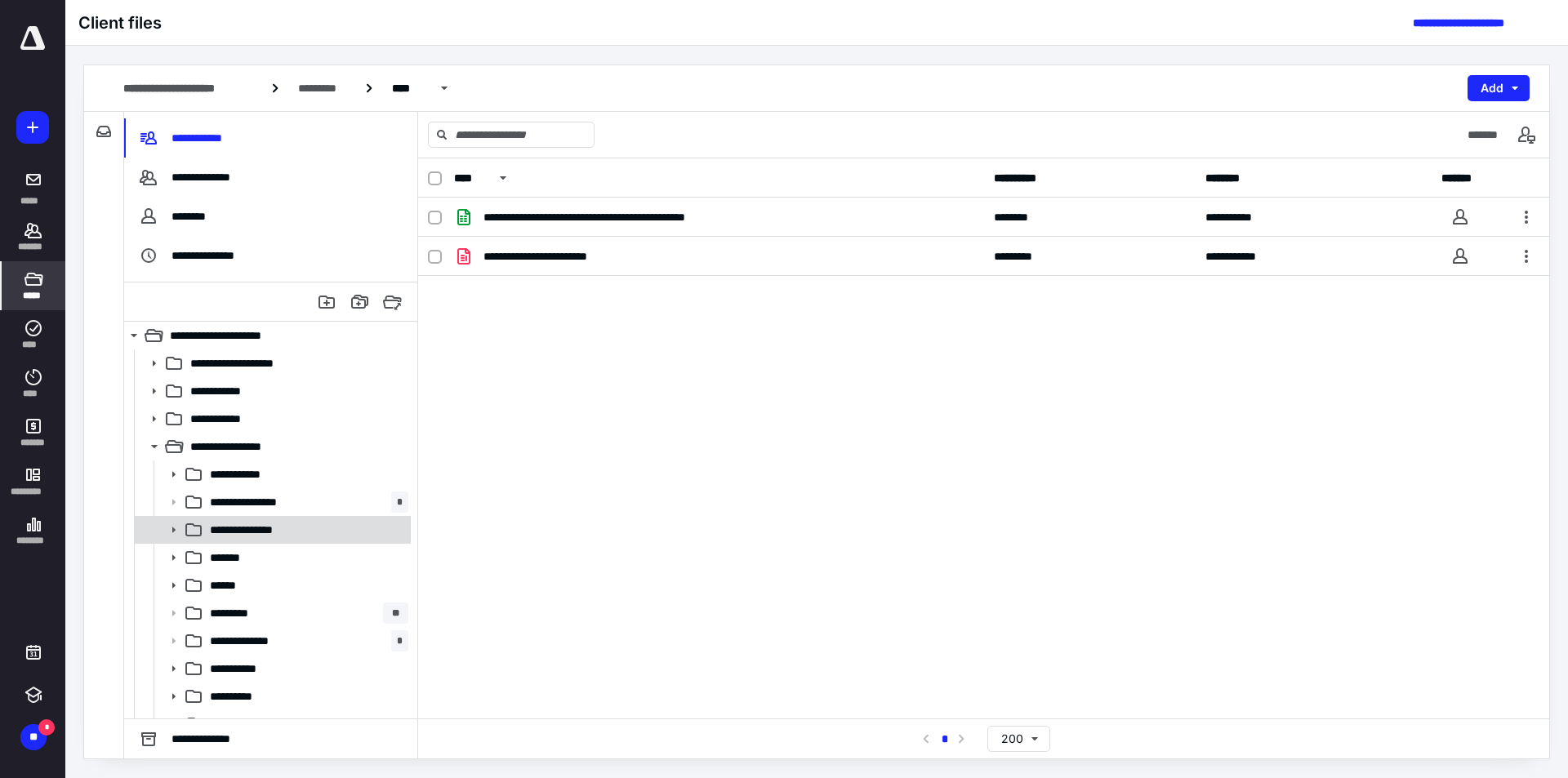 scroll, scrollTop: 0, scrollLeft: 0, axis: both 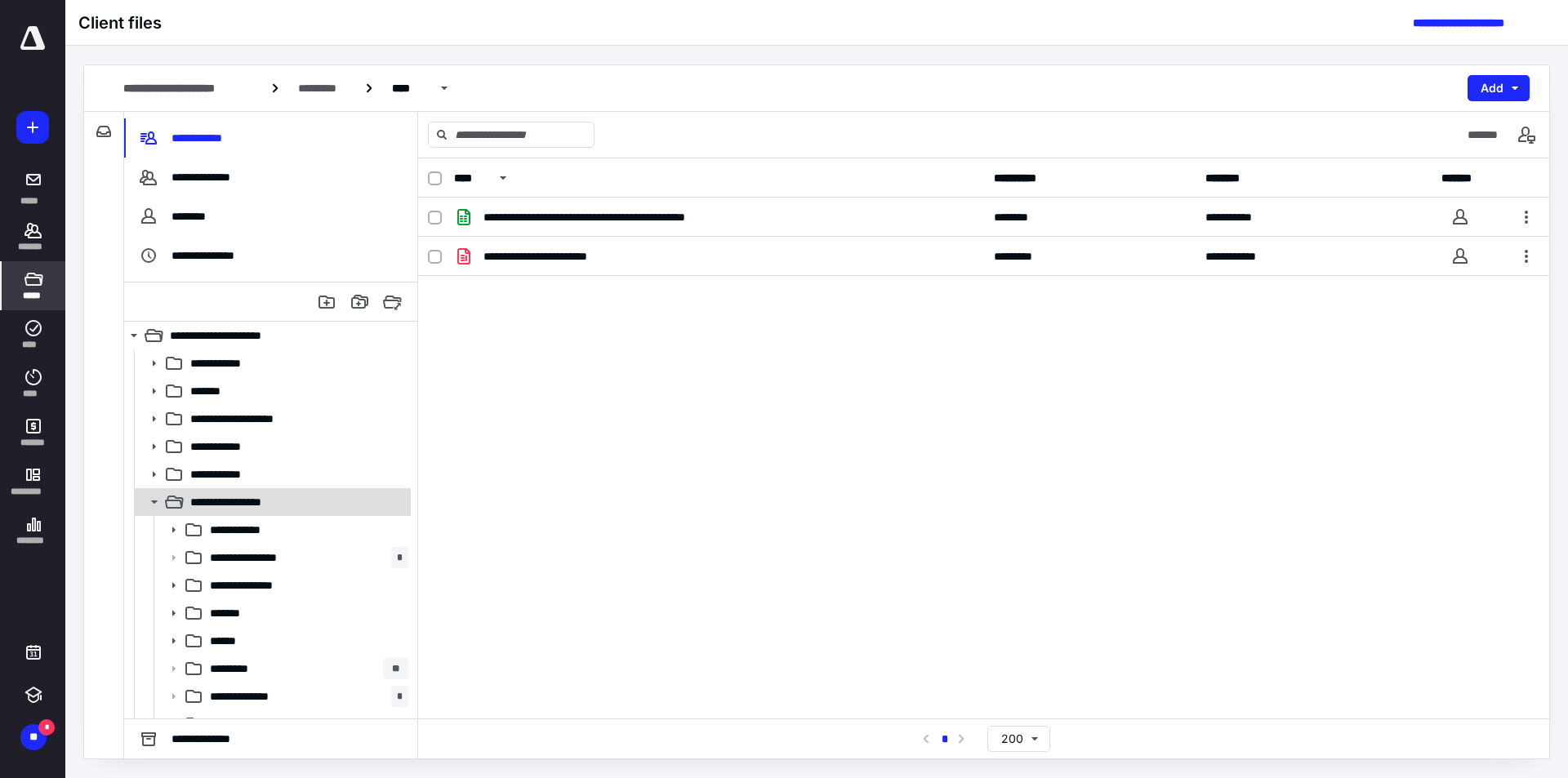 click 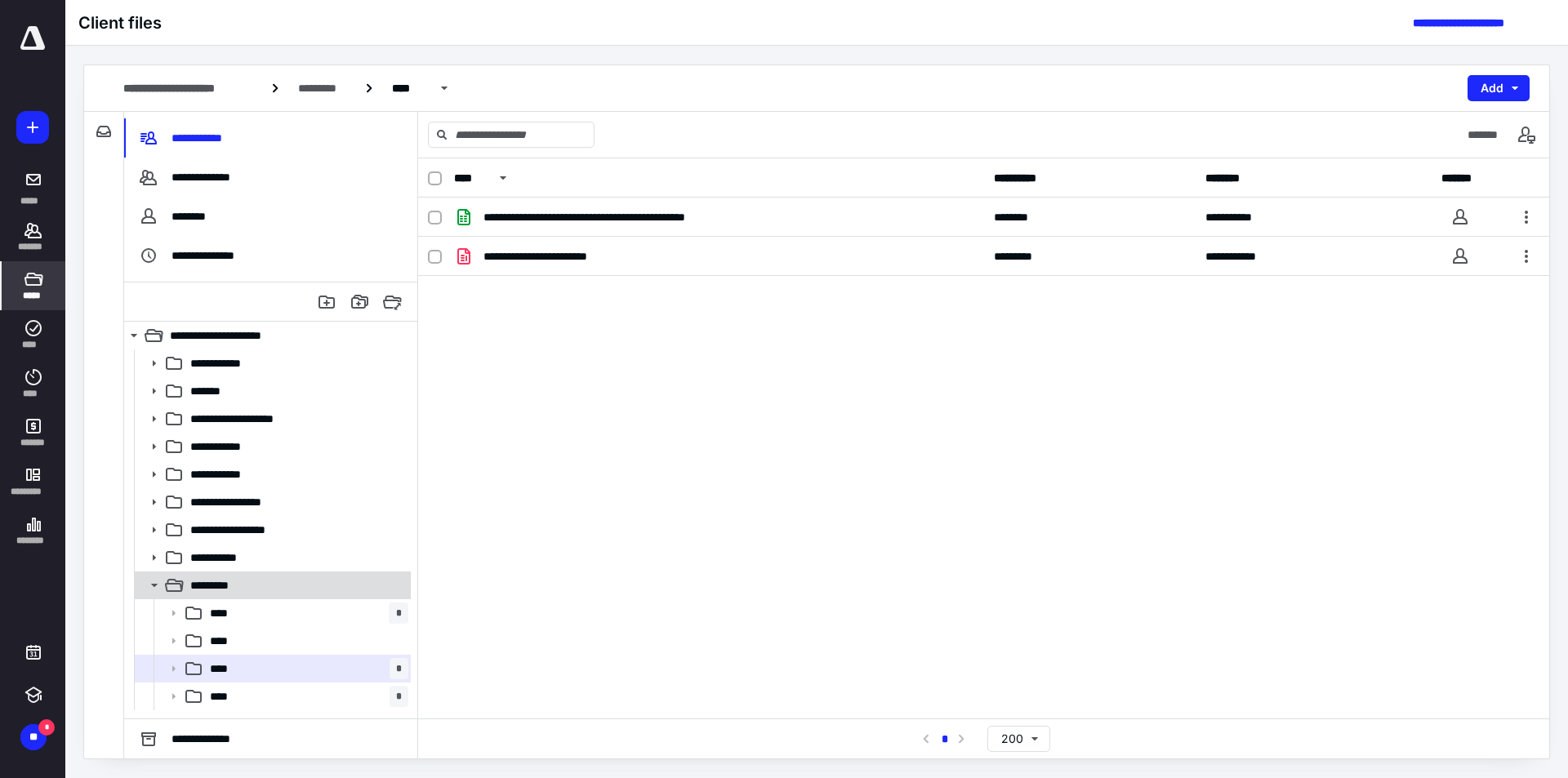 click 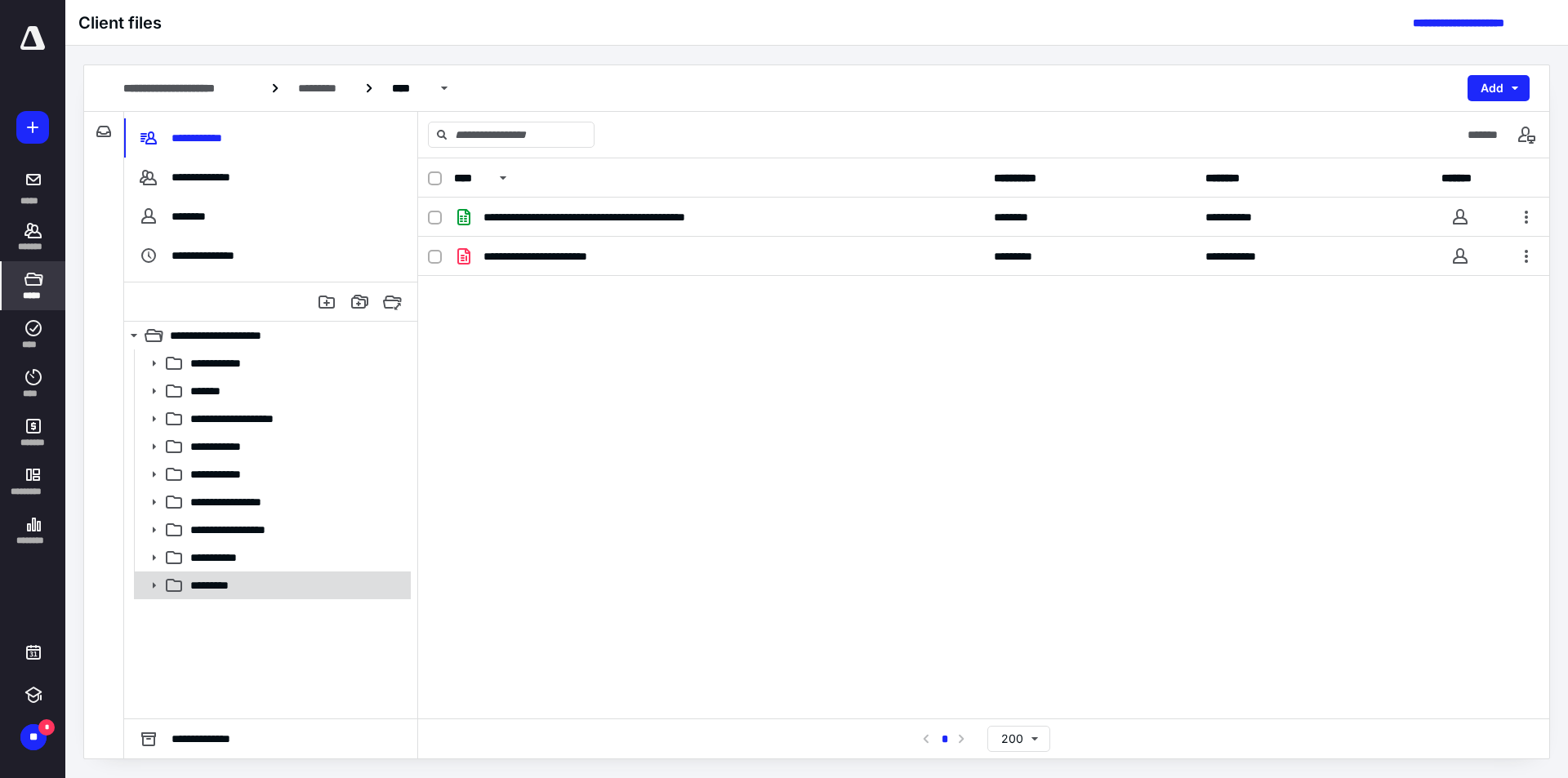 click 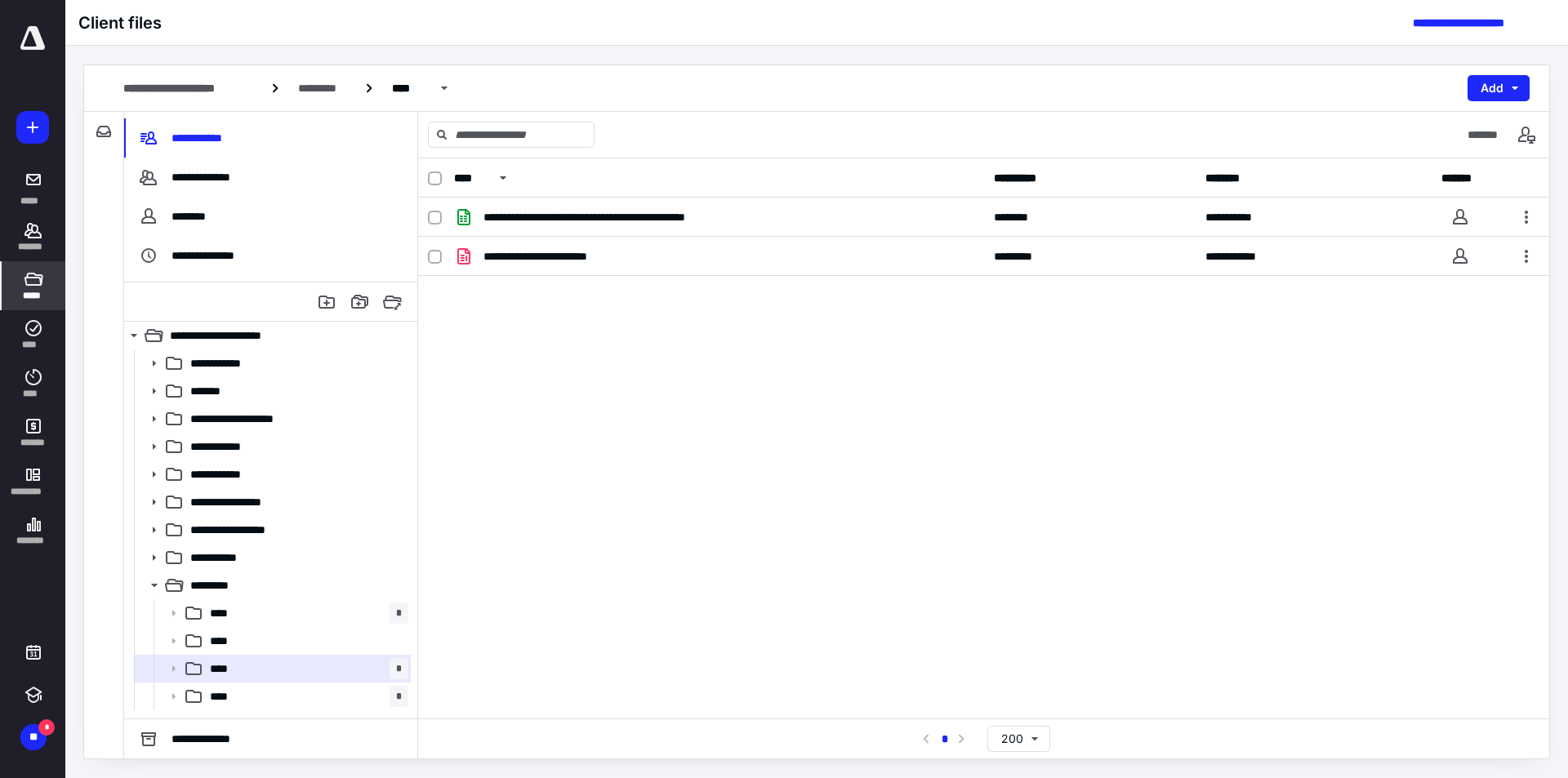 click on "**********" at bounding box center [104, 435] 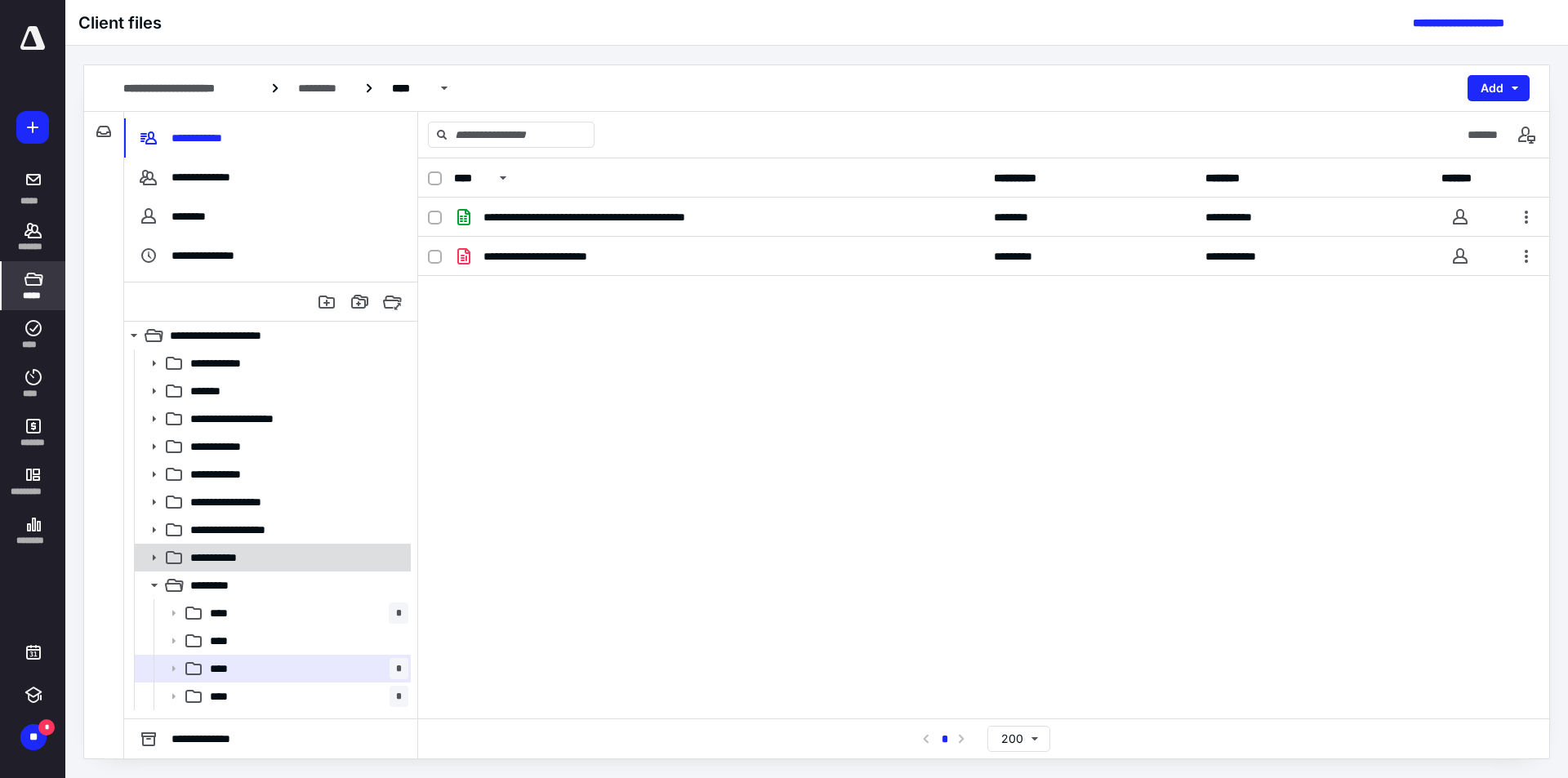 click 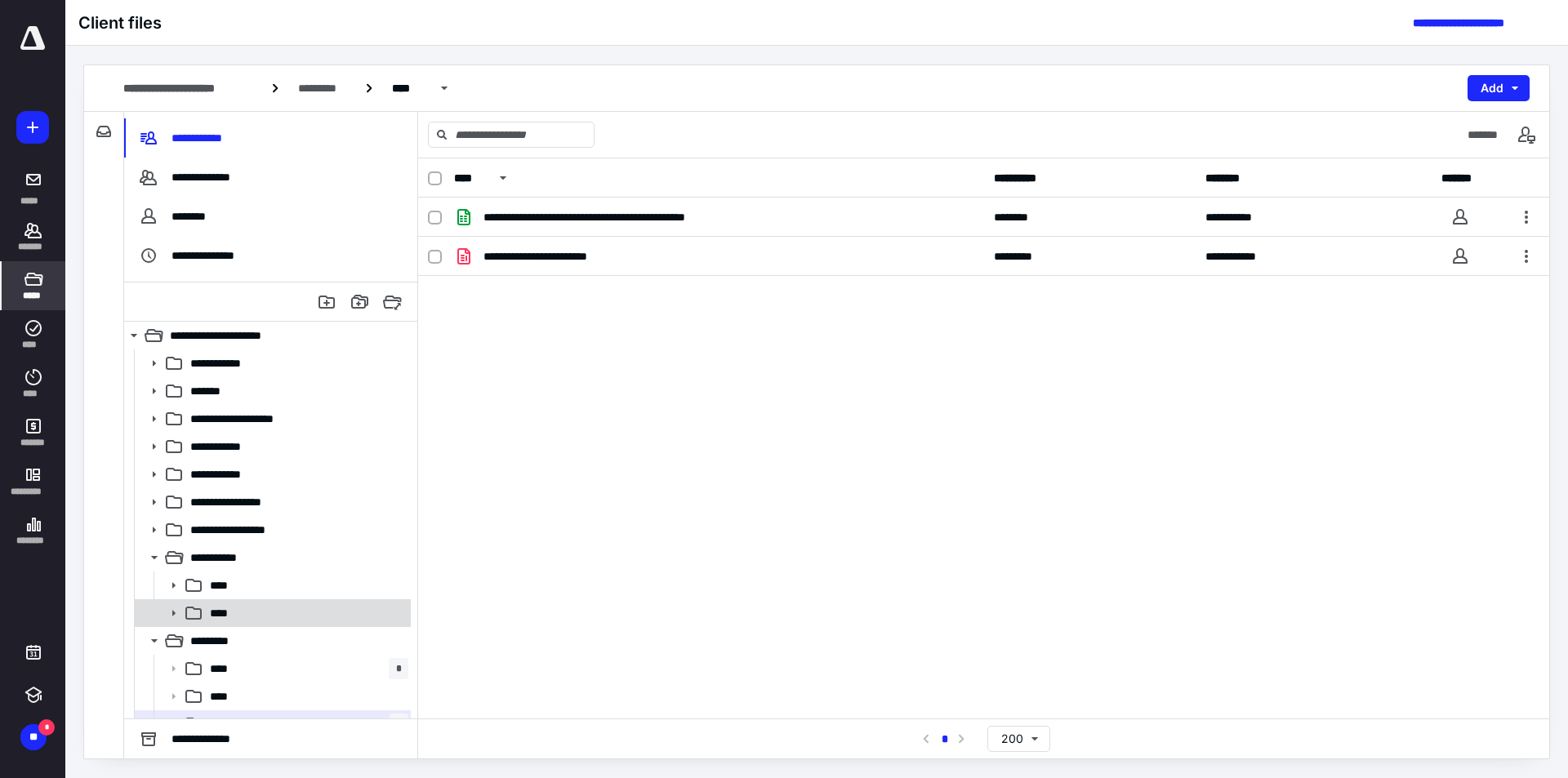 click 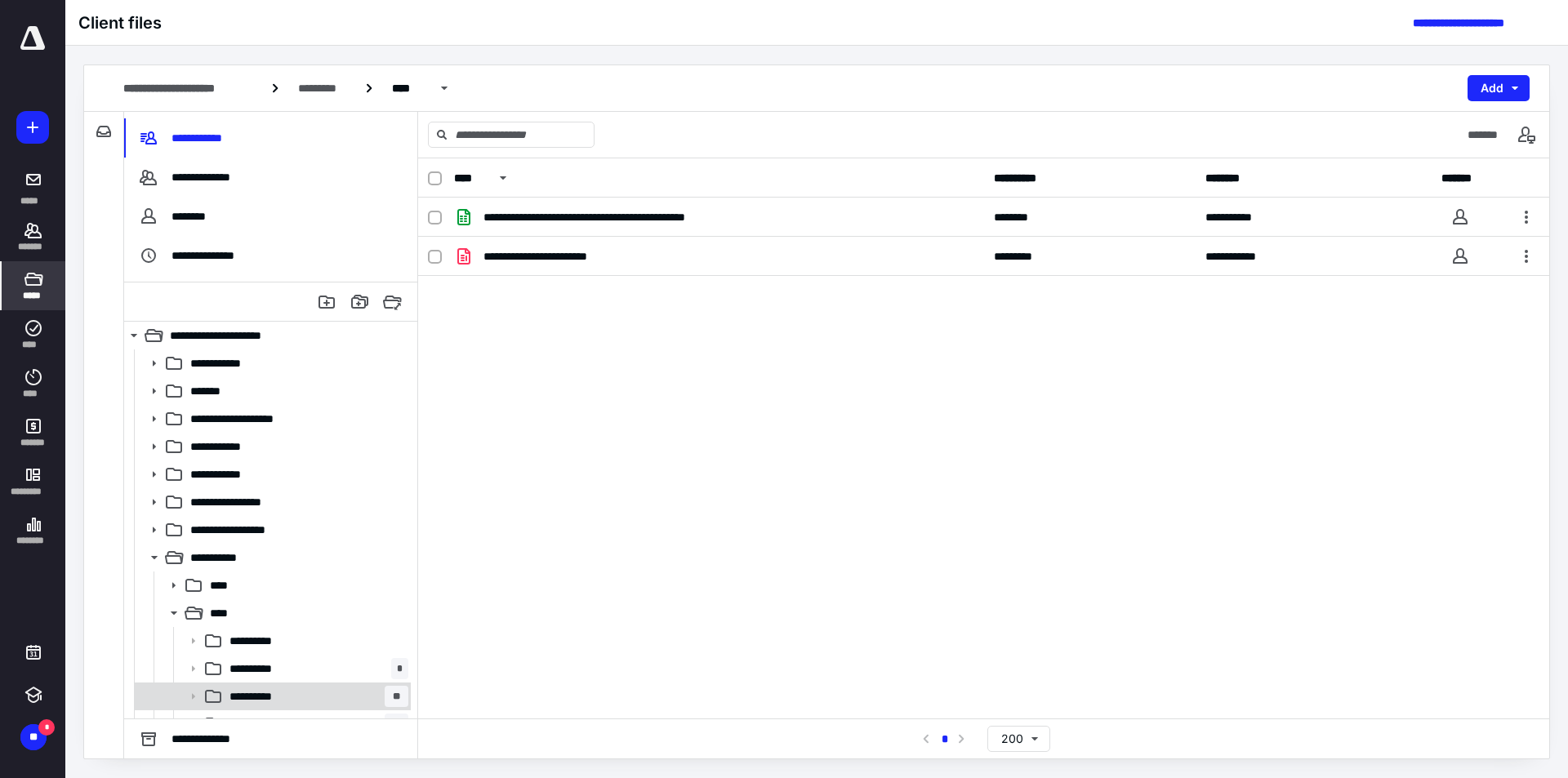 scroll, scrollTop: 82, scrollLeft: 0, axis: vertical 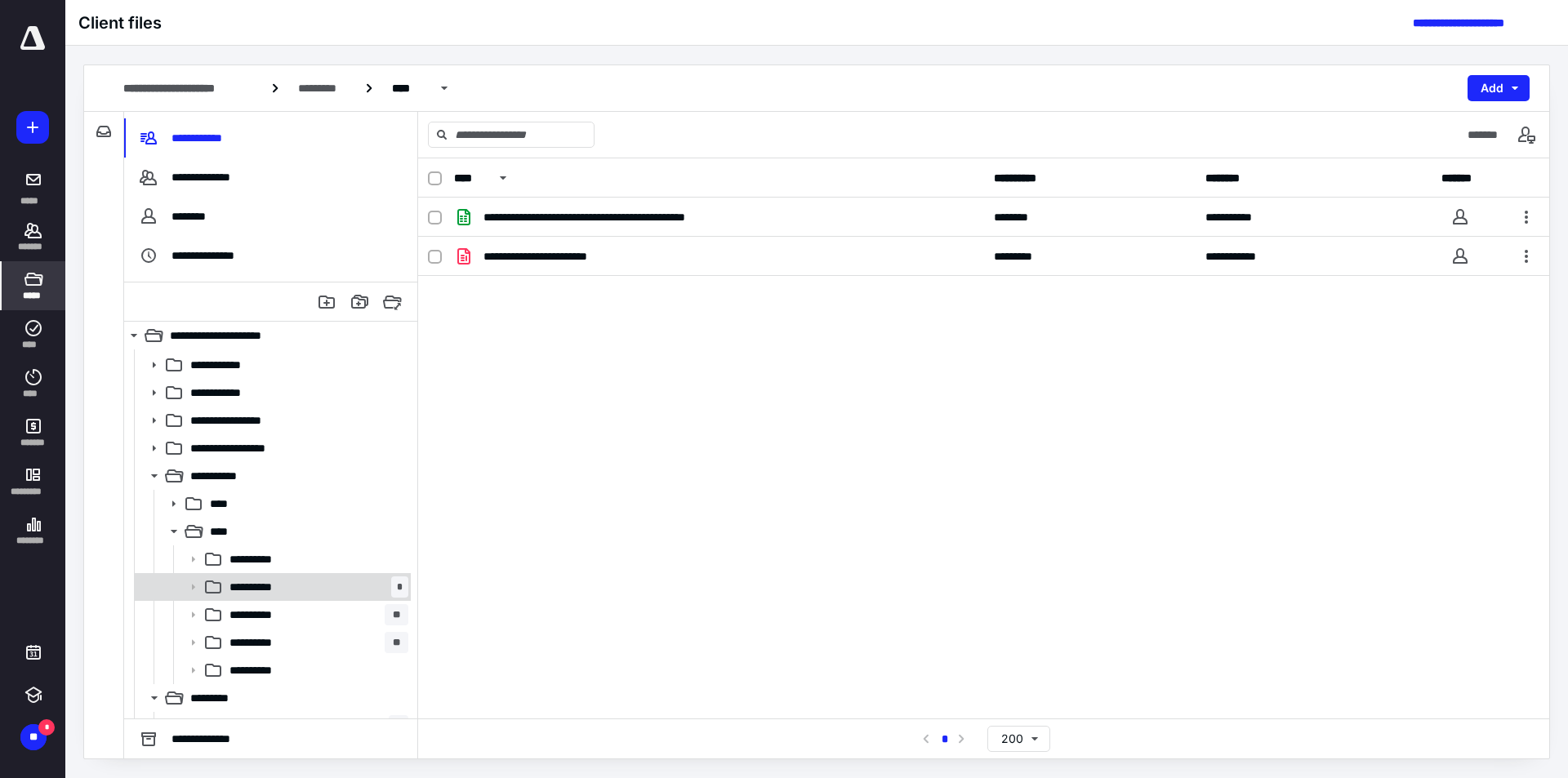 click 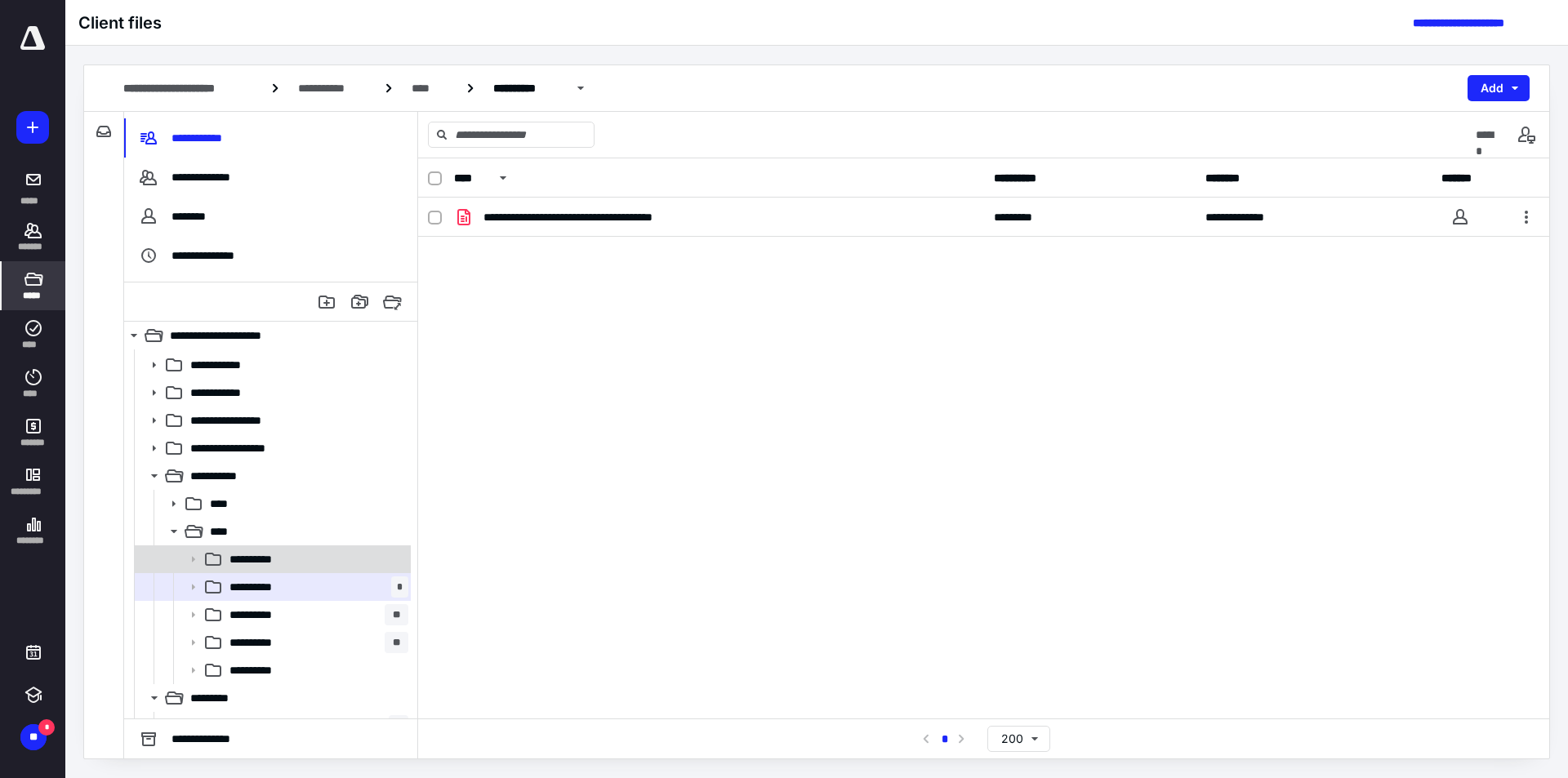 click 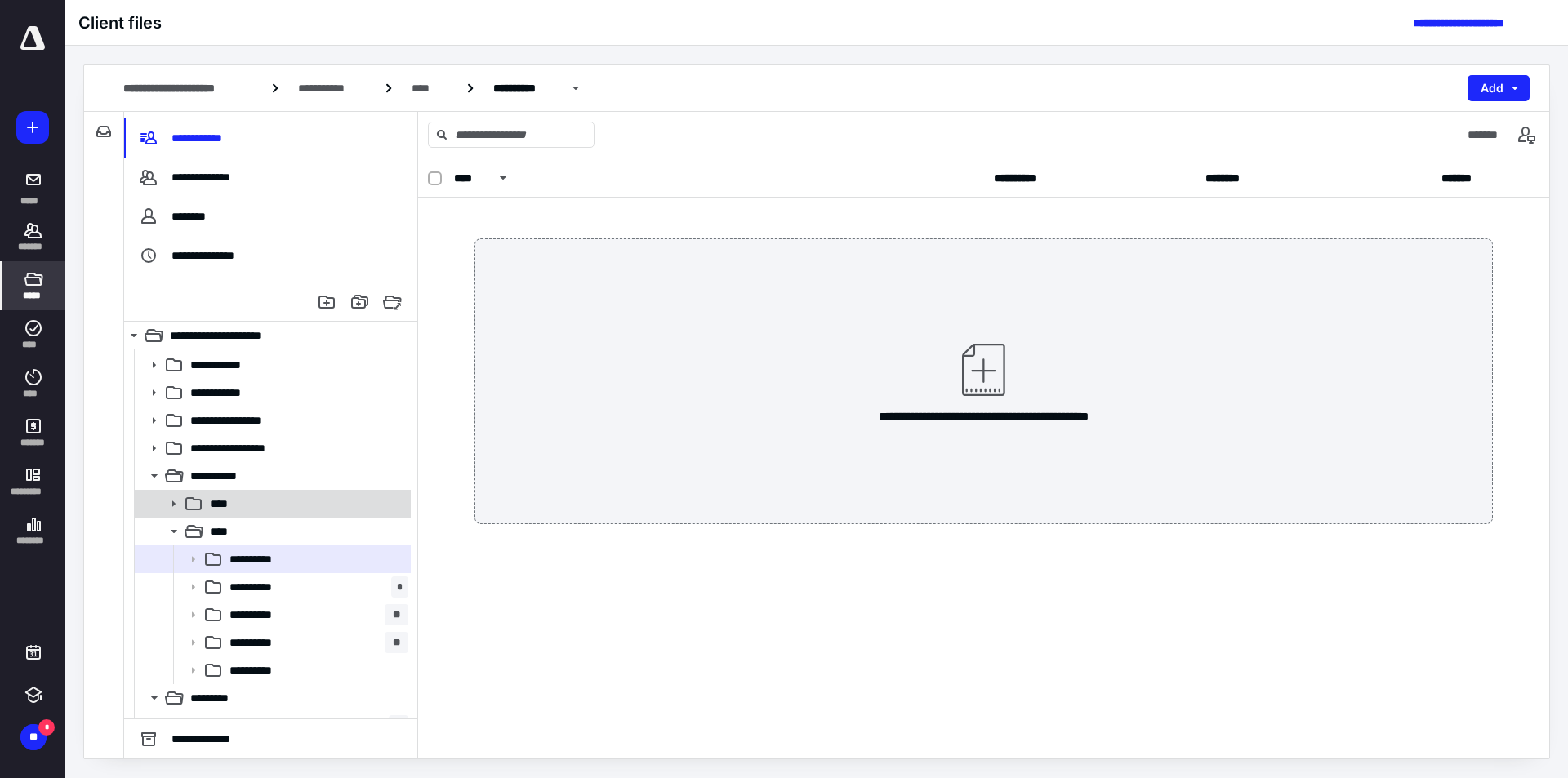click 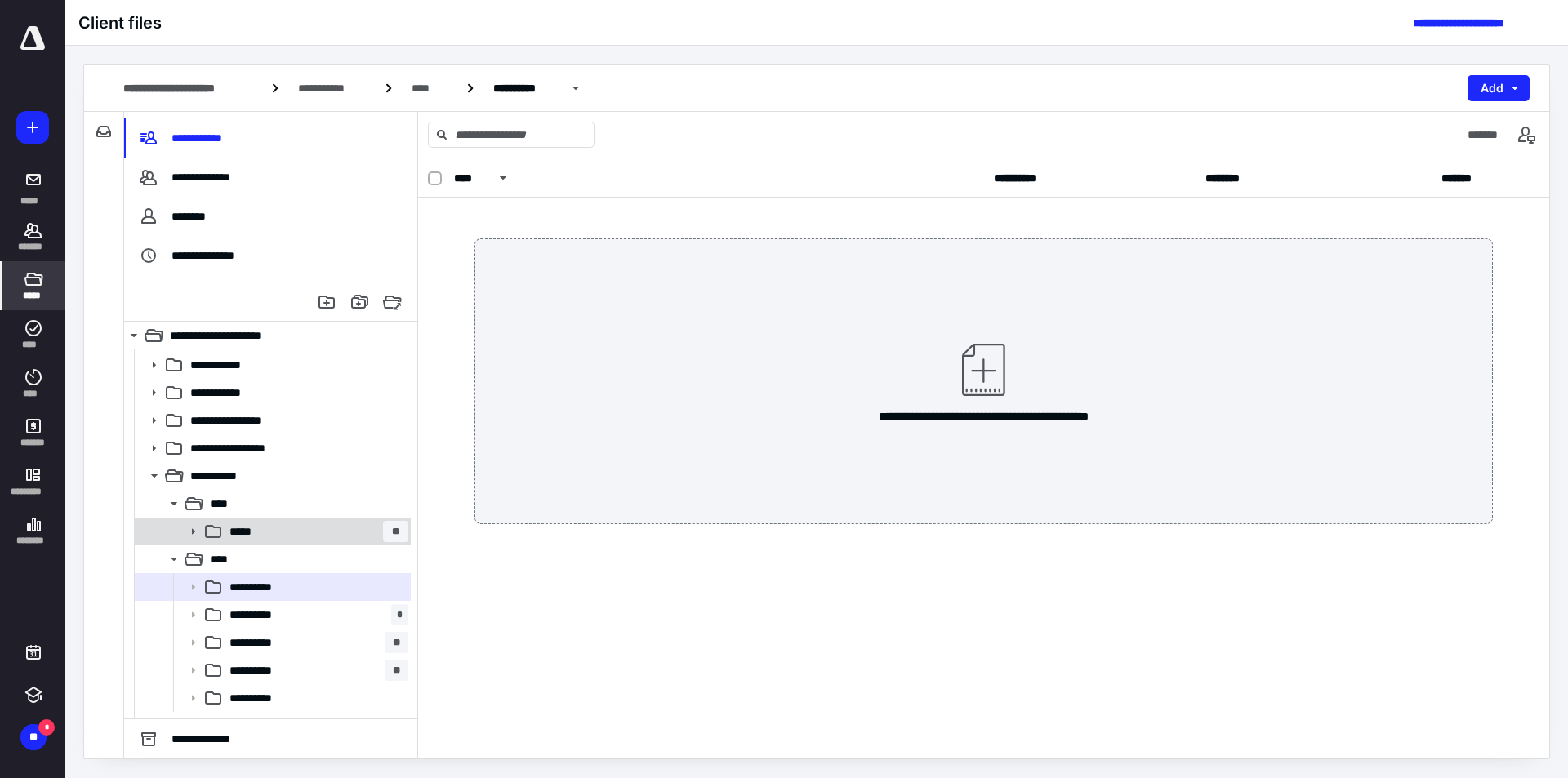 click 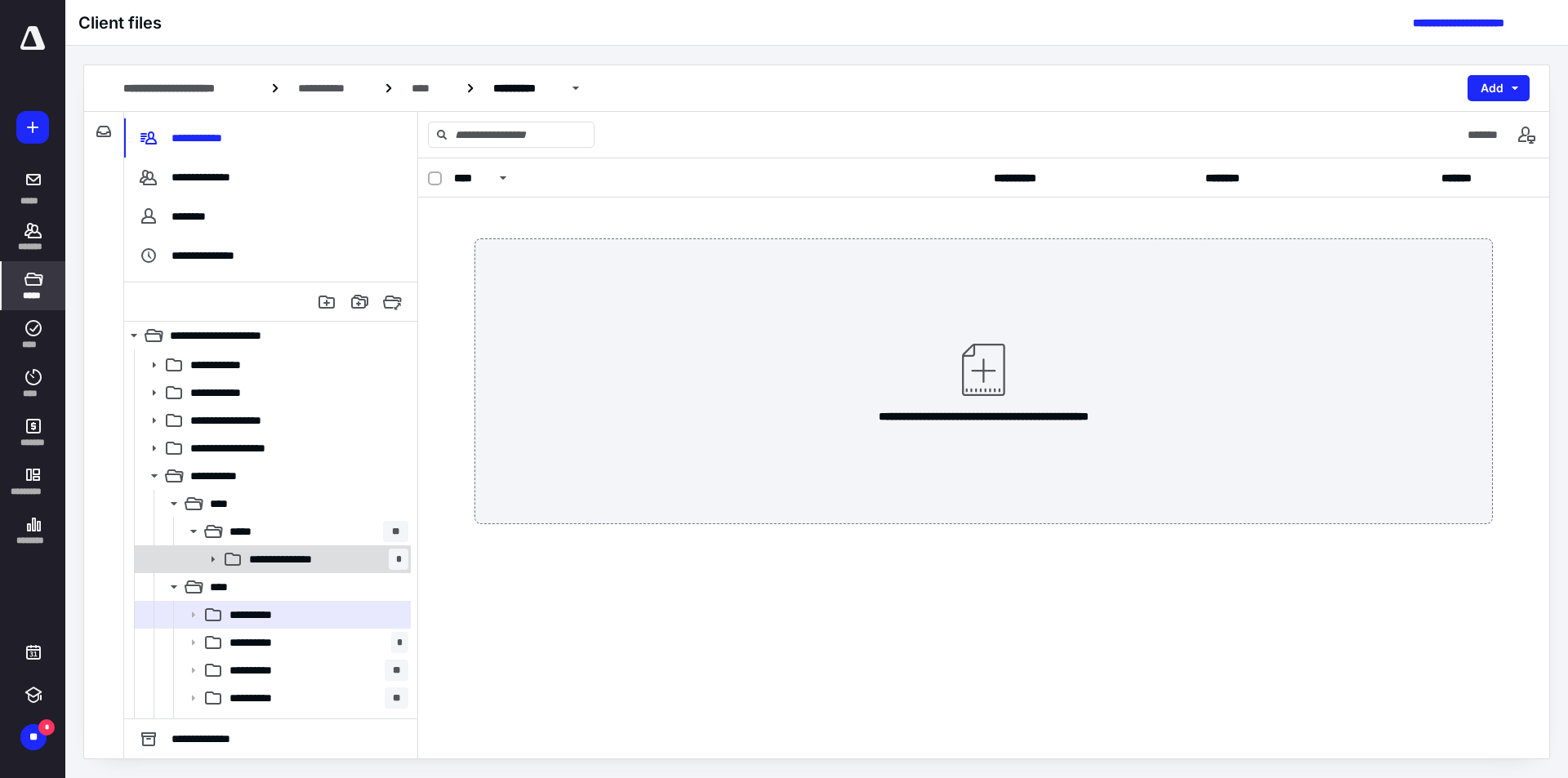 click 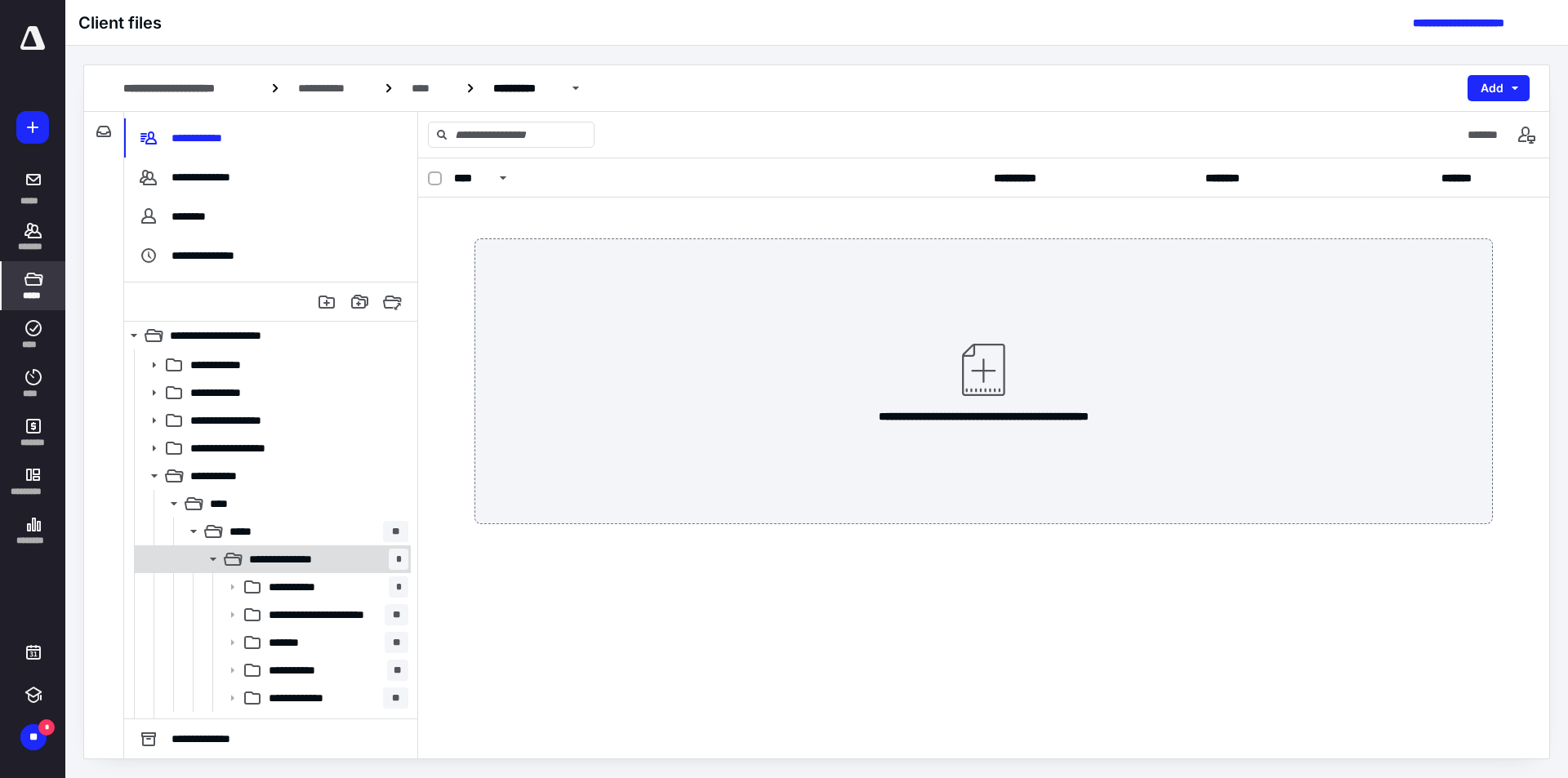 scroll, scrollTop: 163, scrollLeft: 0, axis: vertical 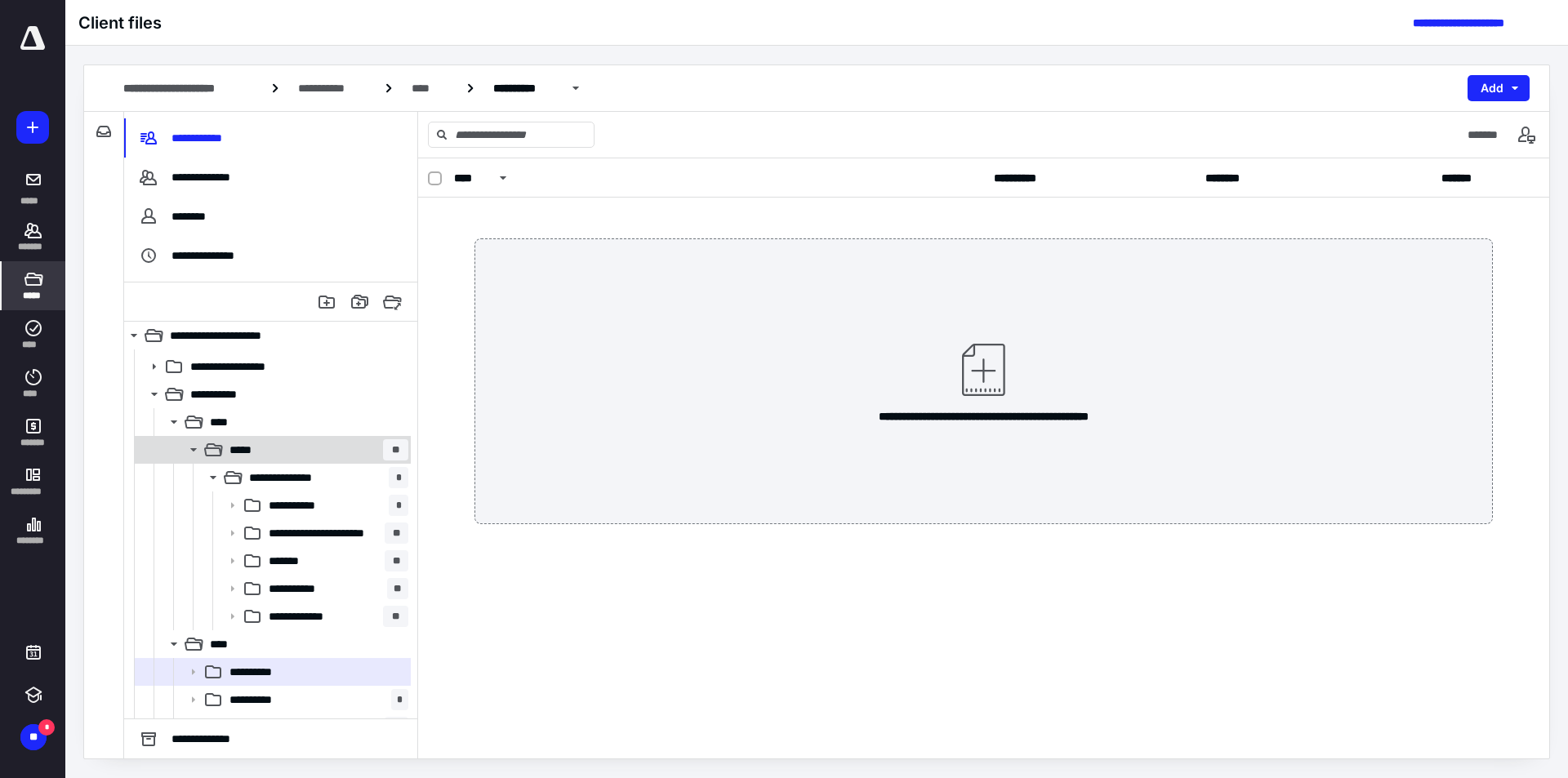 click 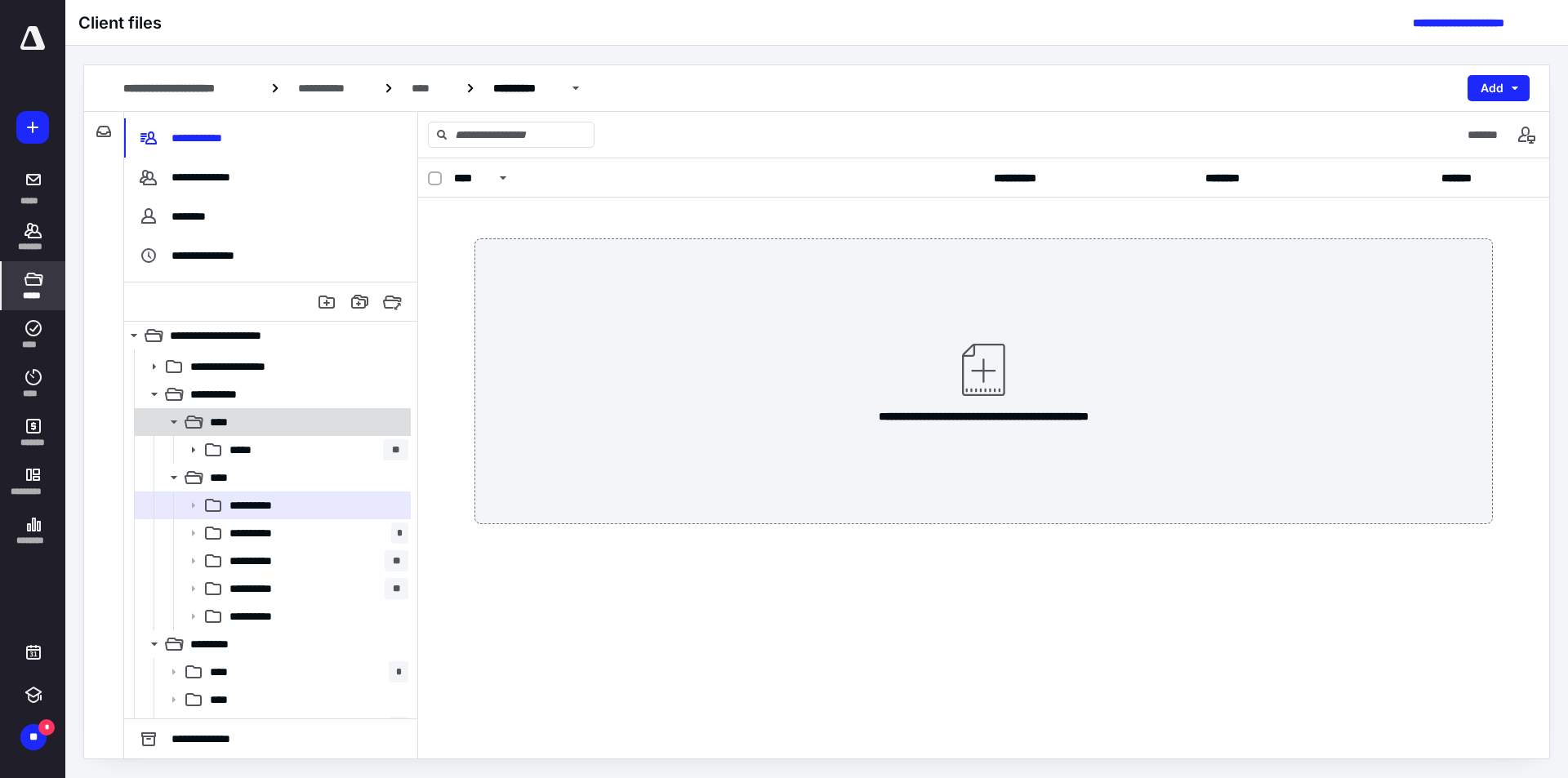 click on "****" at bounding box center [305, 422] 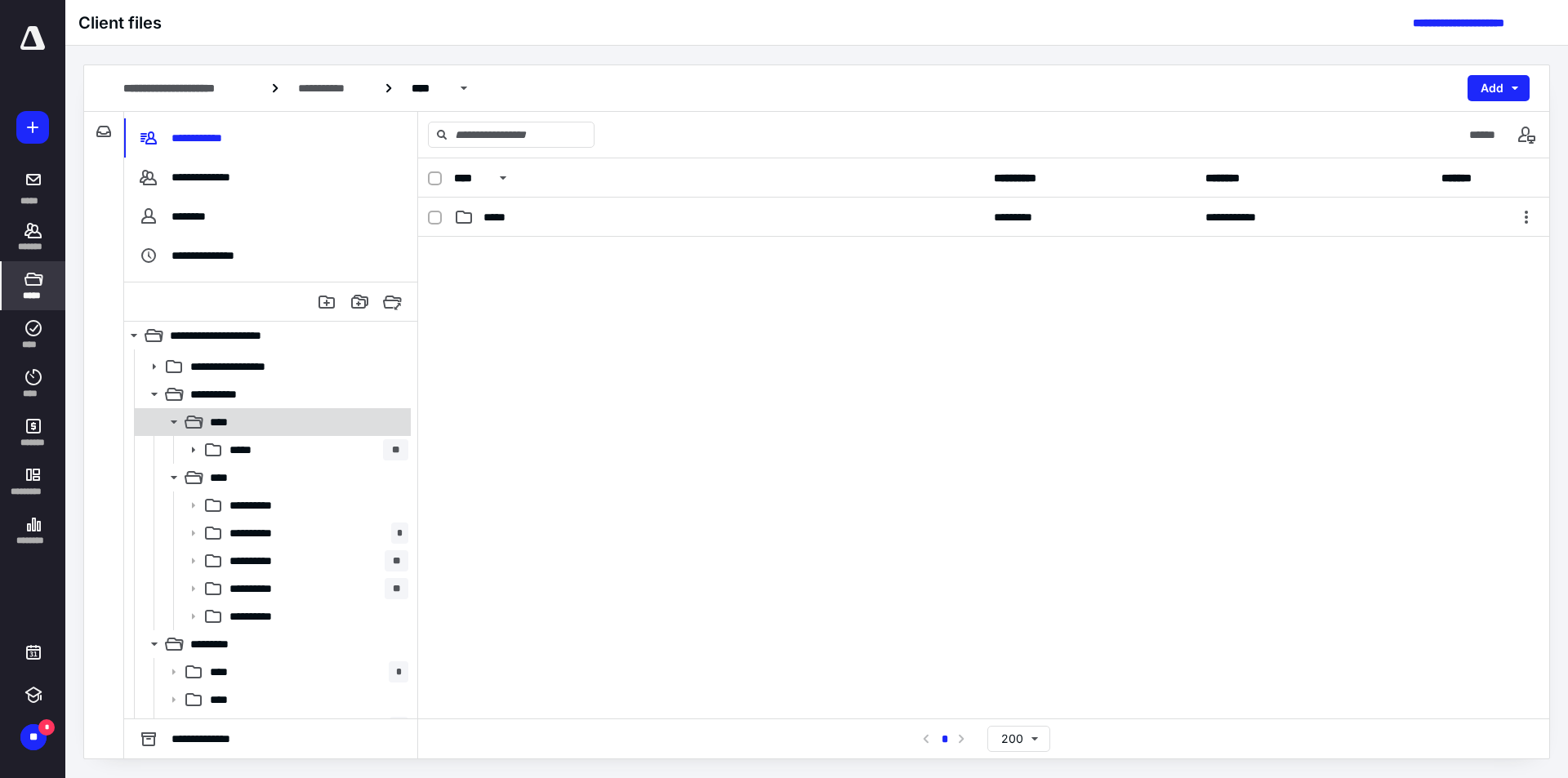 click 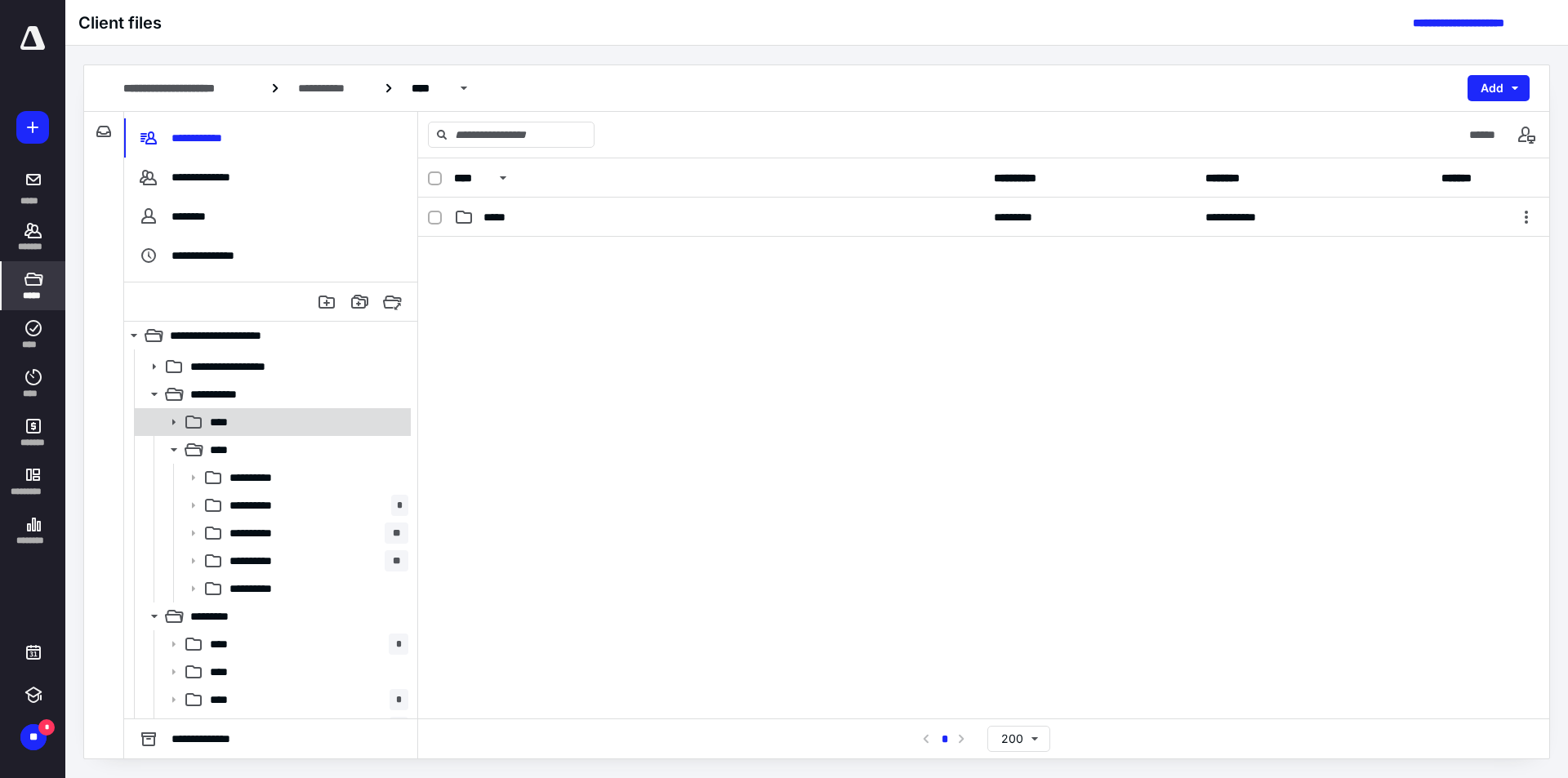 click 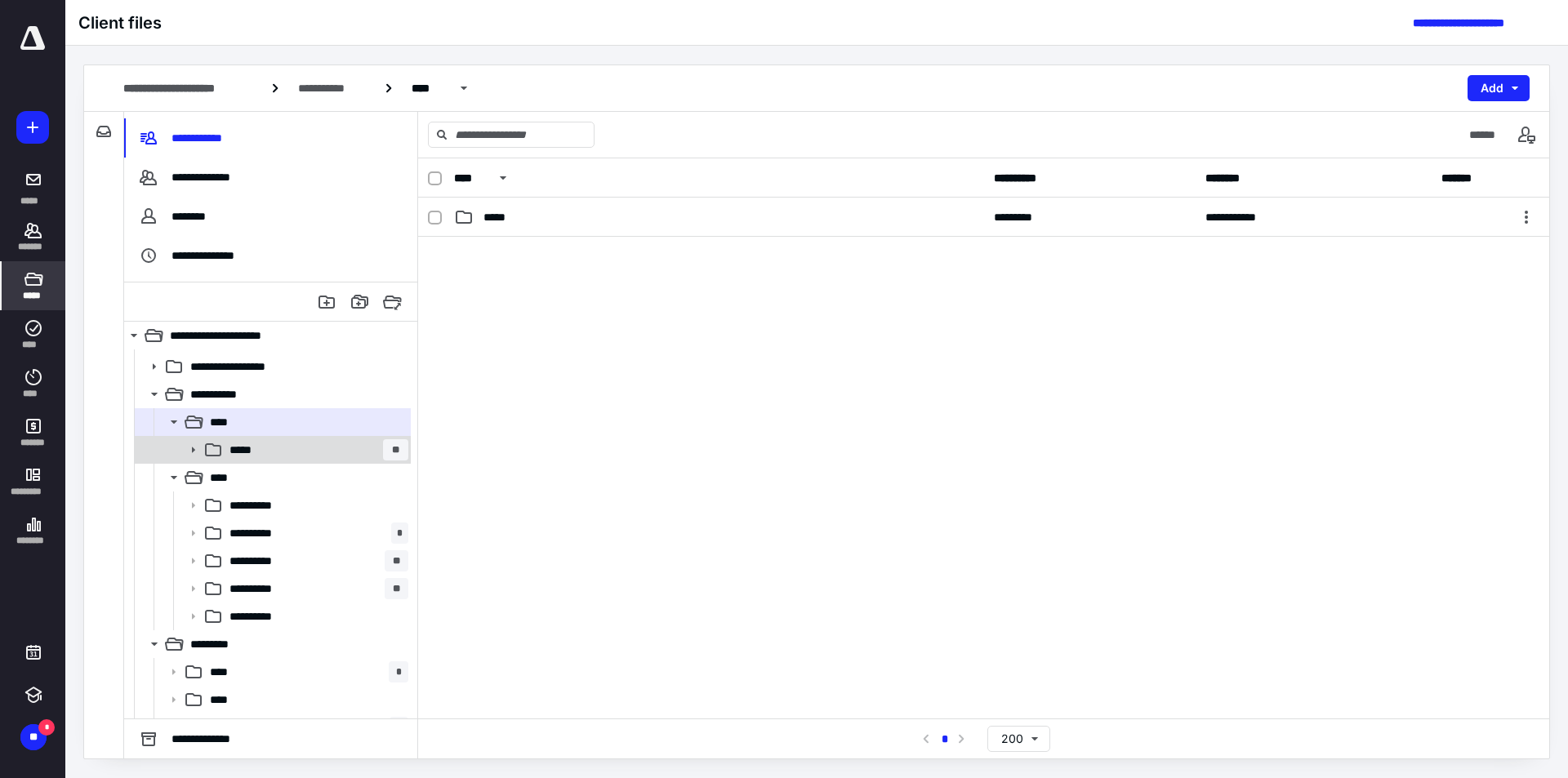click 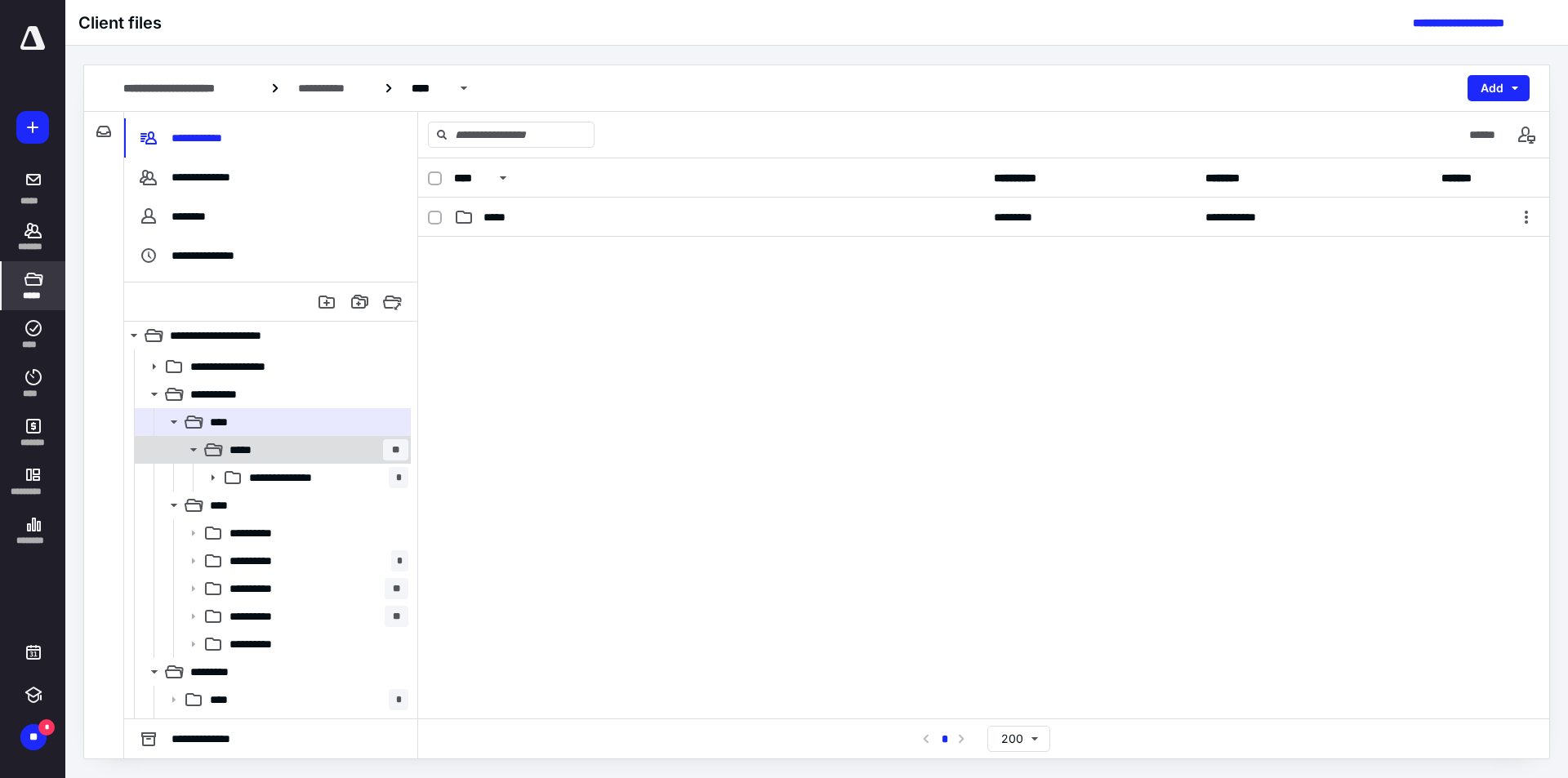 click 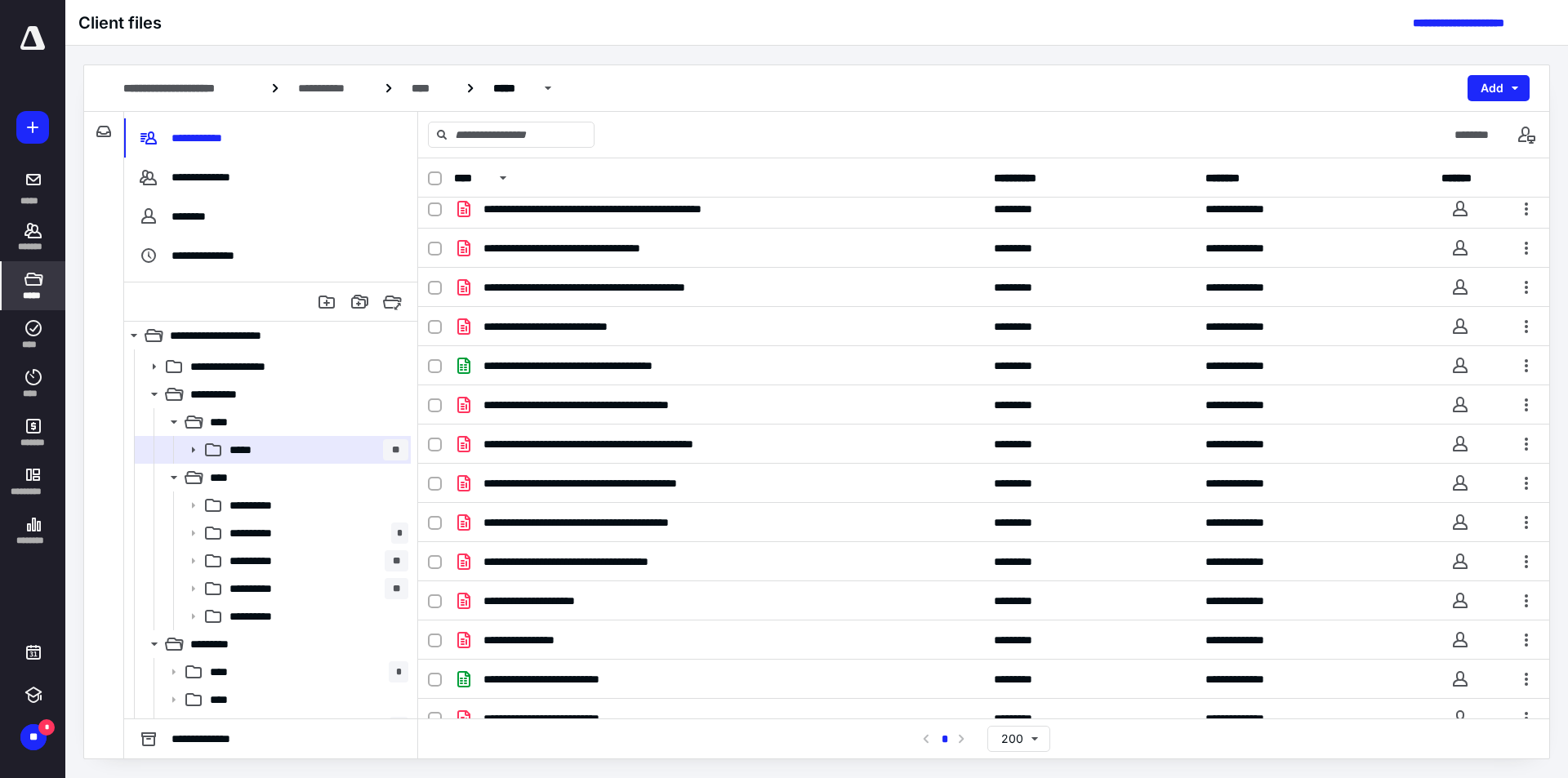 scroll, scrollTop: 0, scrollLeft: 0, axis: both 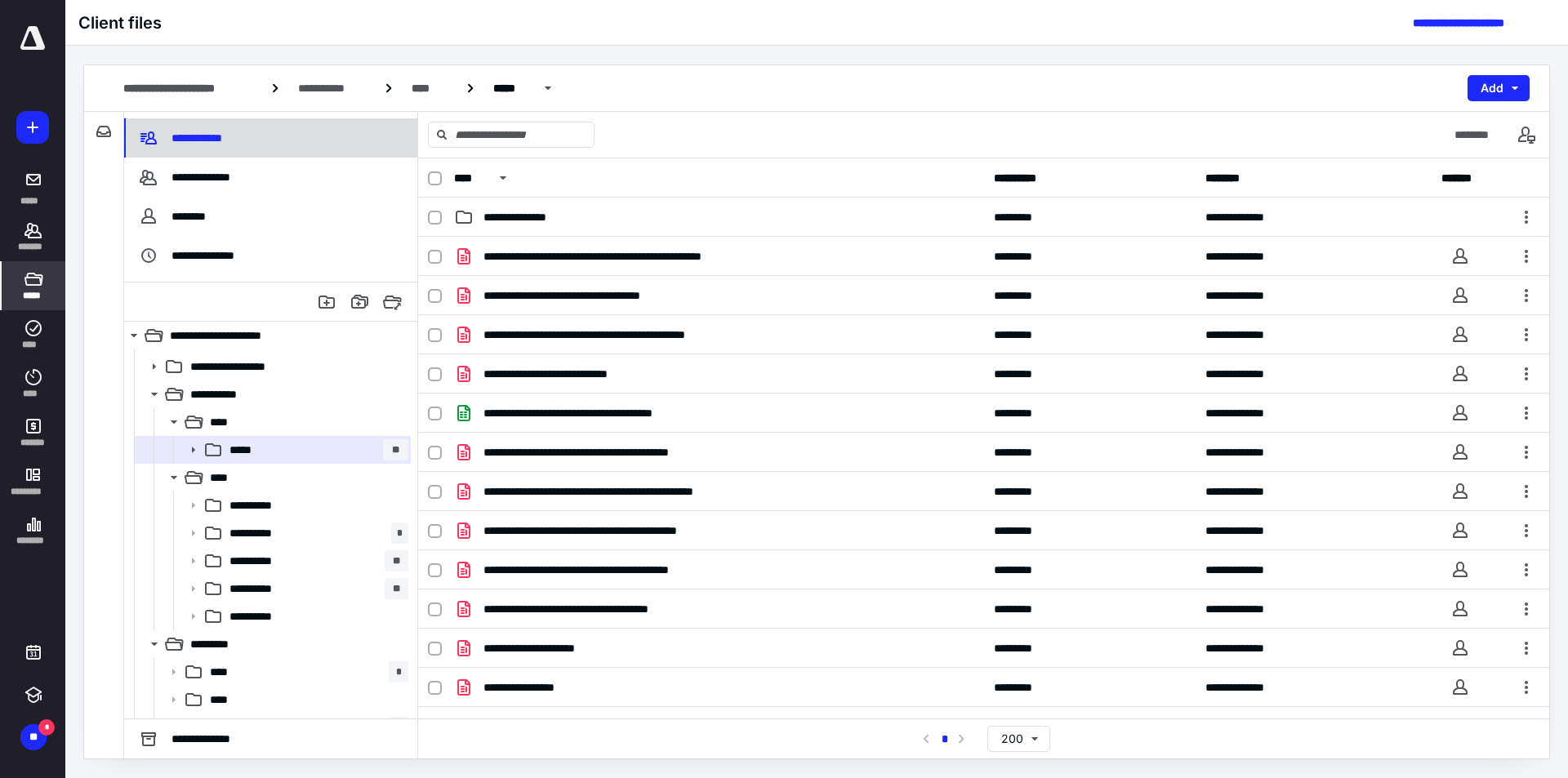 click on "**********" at bounding box center (199, 138) 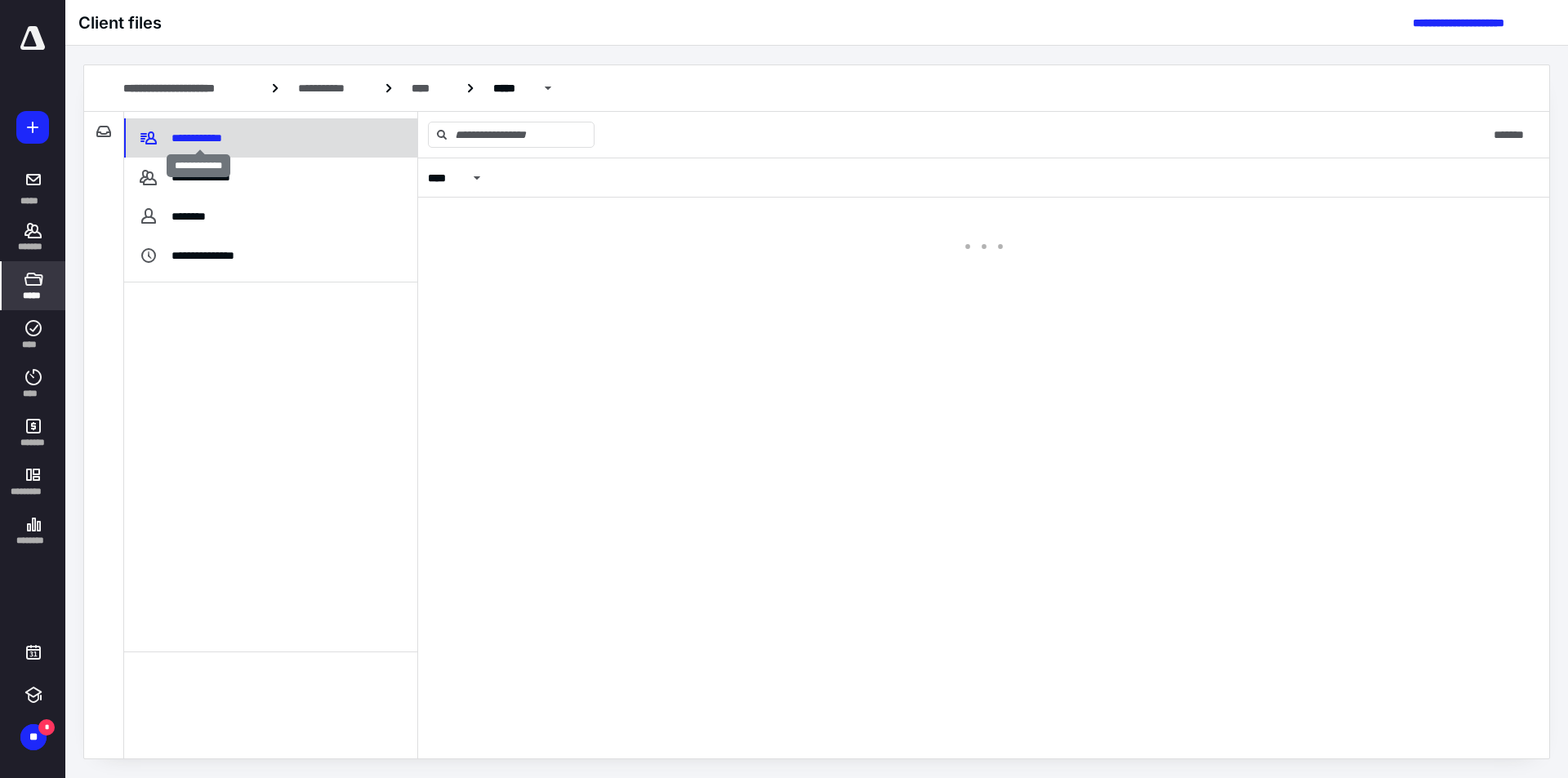 scroll, scrollTop: 0, scrollLeft: 0, axis: both 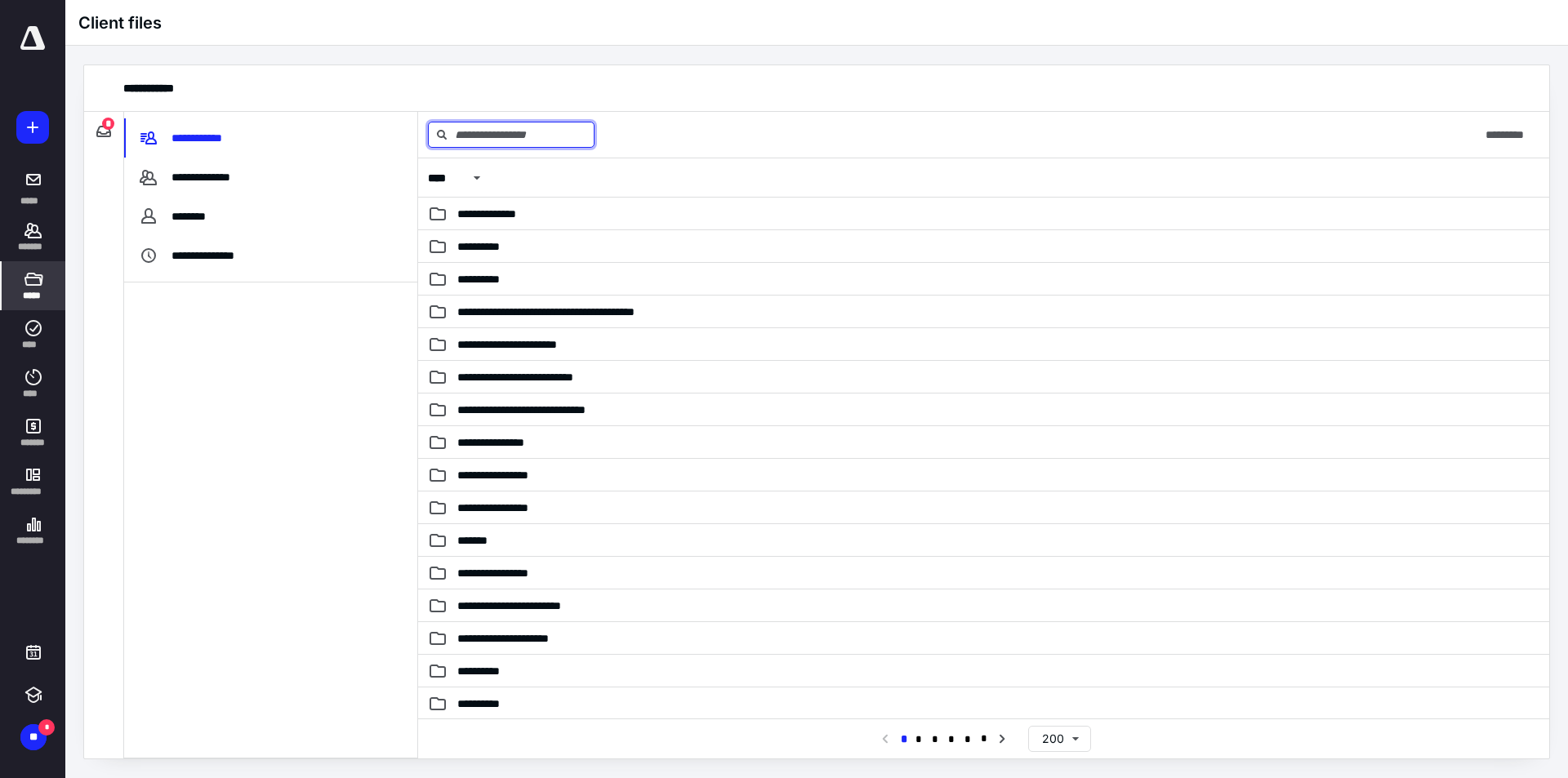 click at bounding box center (511, 135) 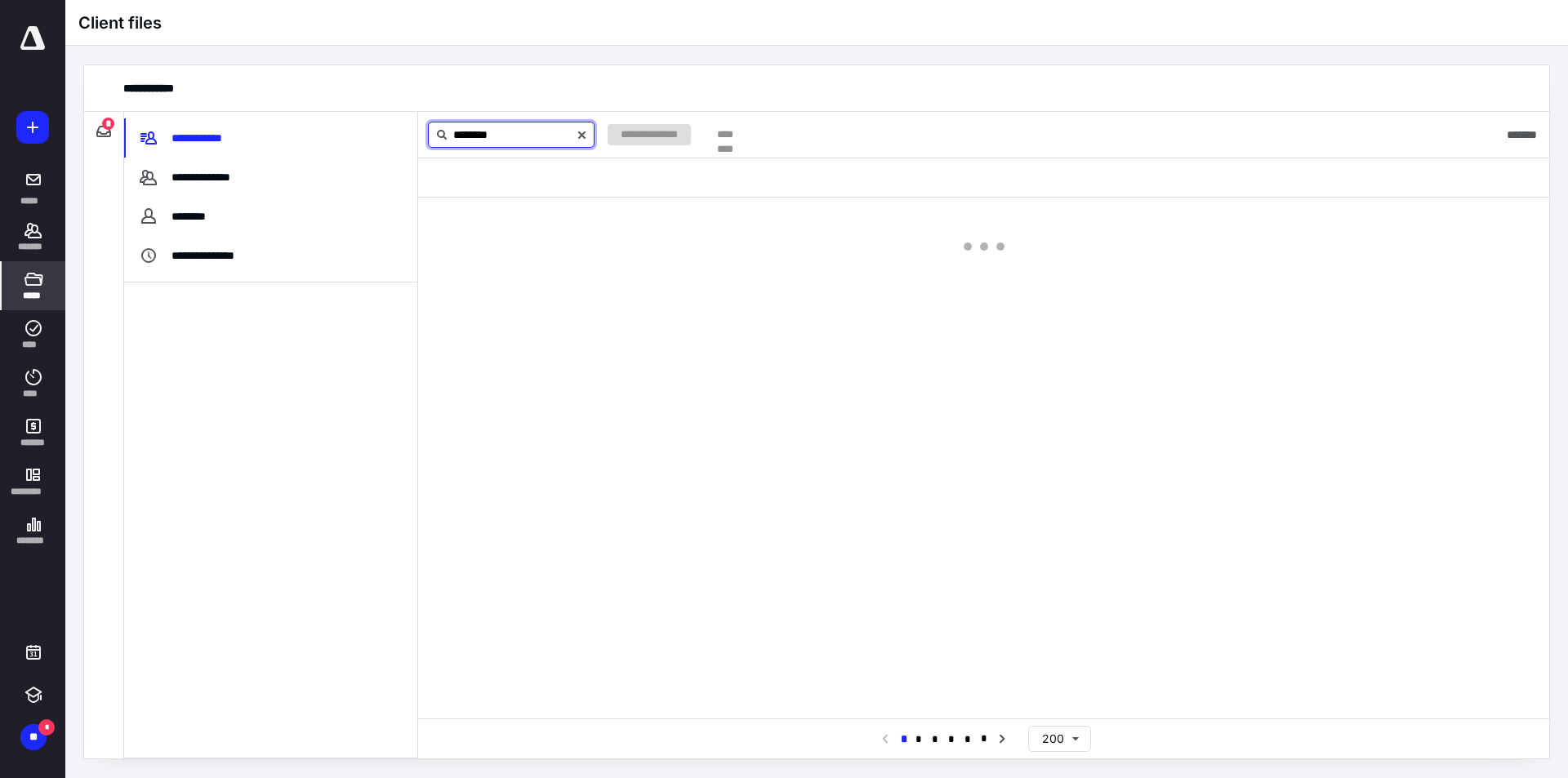 type on "********" 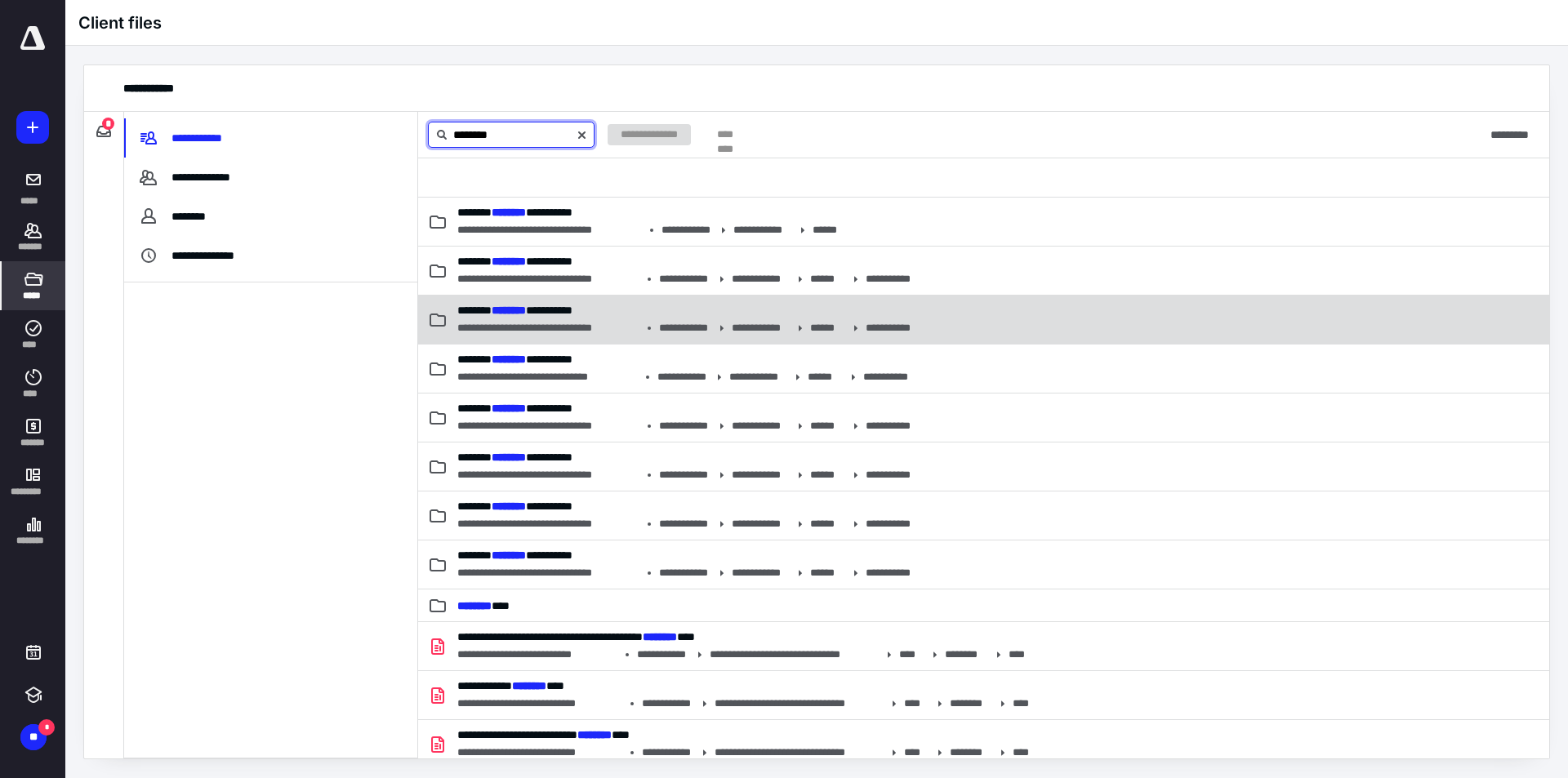 scroll, scrollTop: 408, scrollLeft: 0, axis: vertical 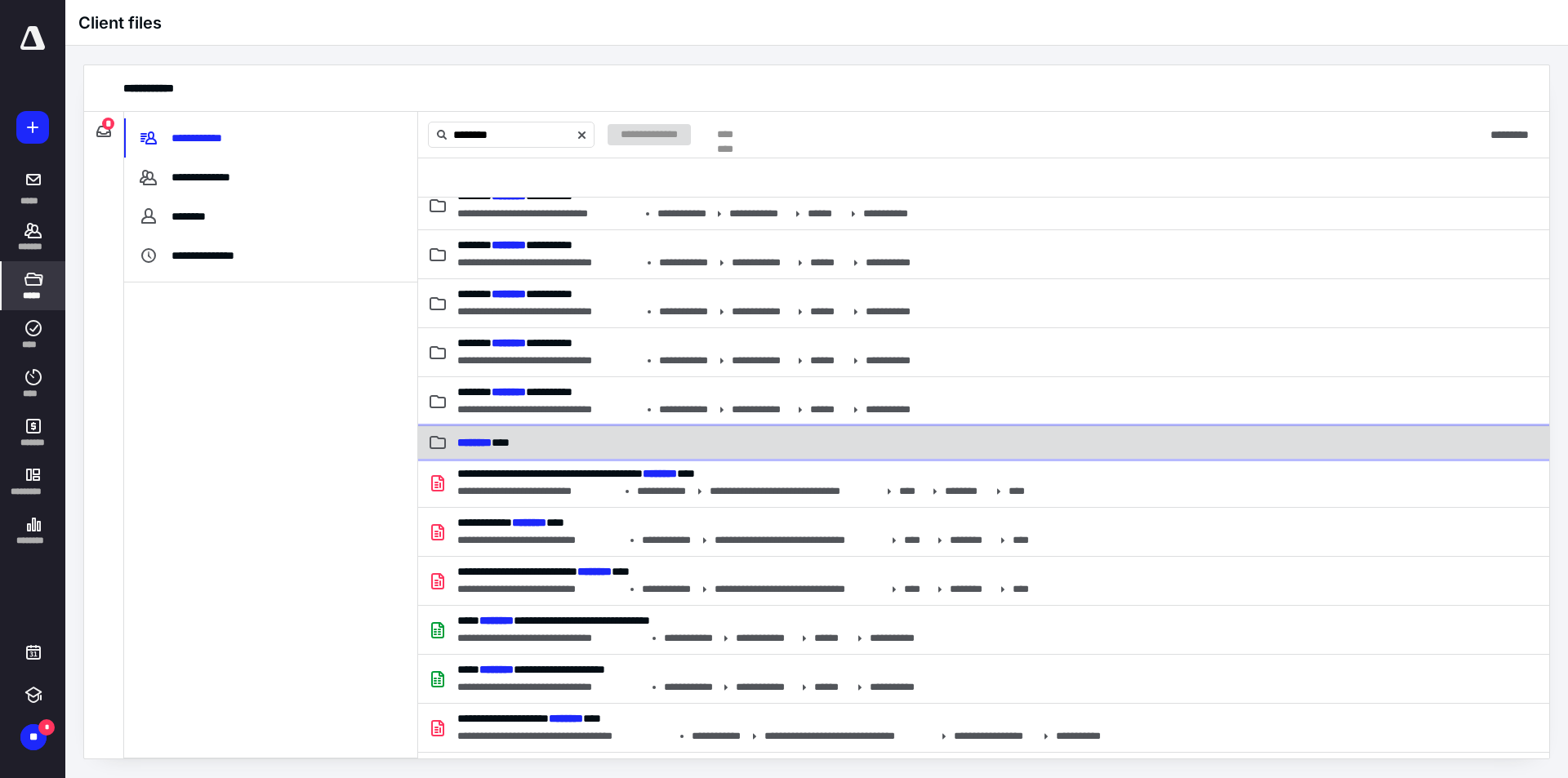 click on "********" at bounding box center (474, 442) 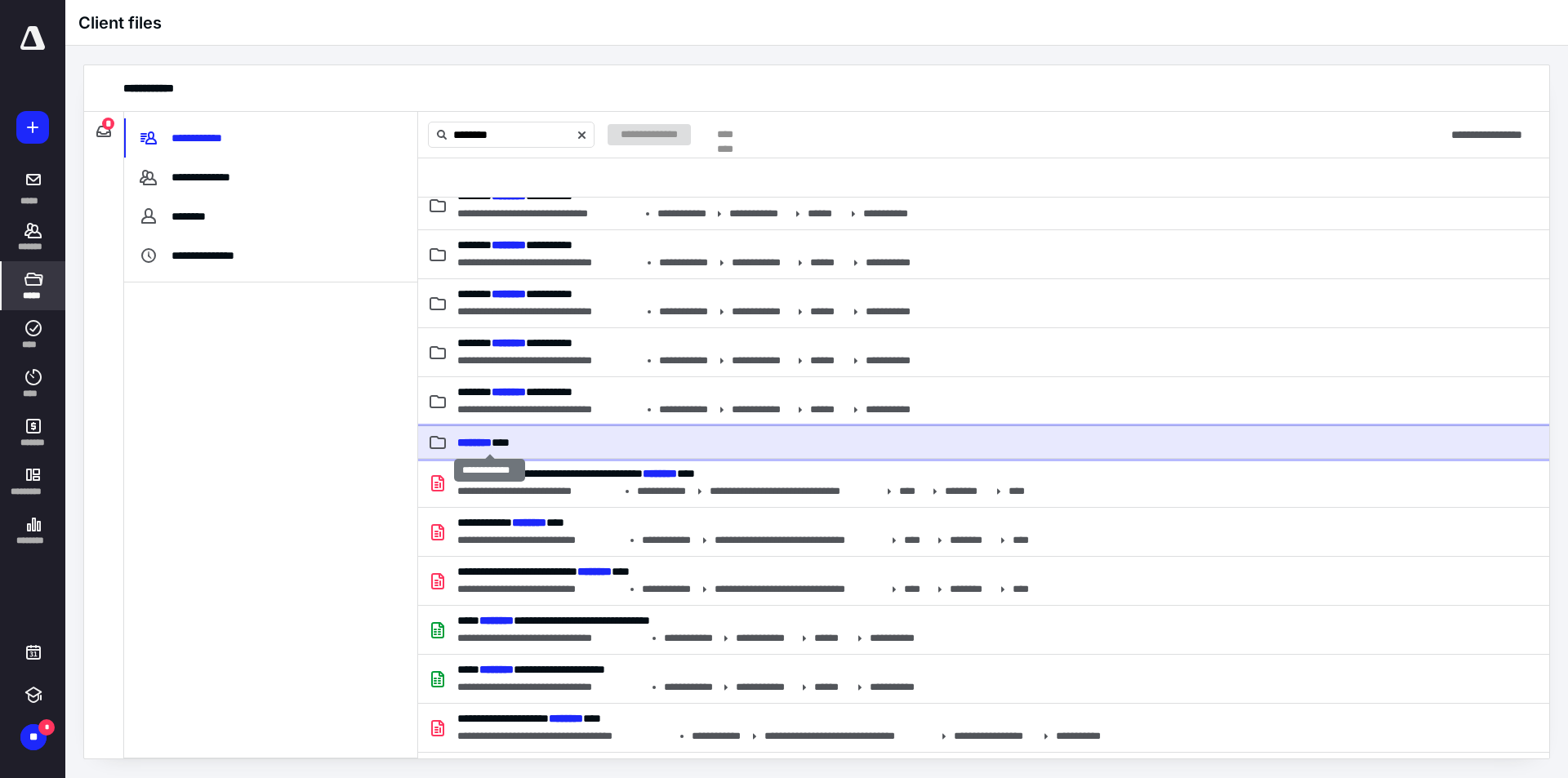 click on "********" at bounding box center (474, 442) 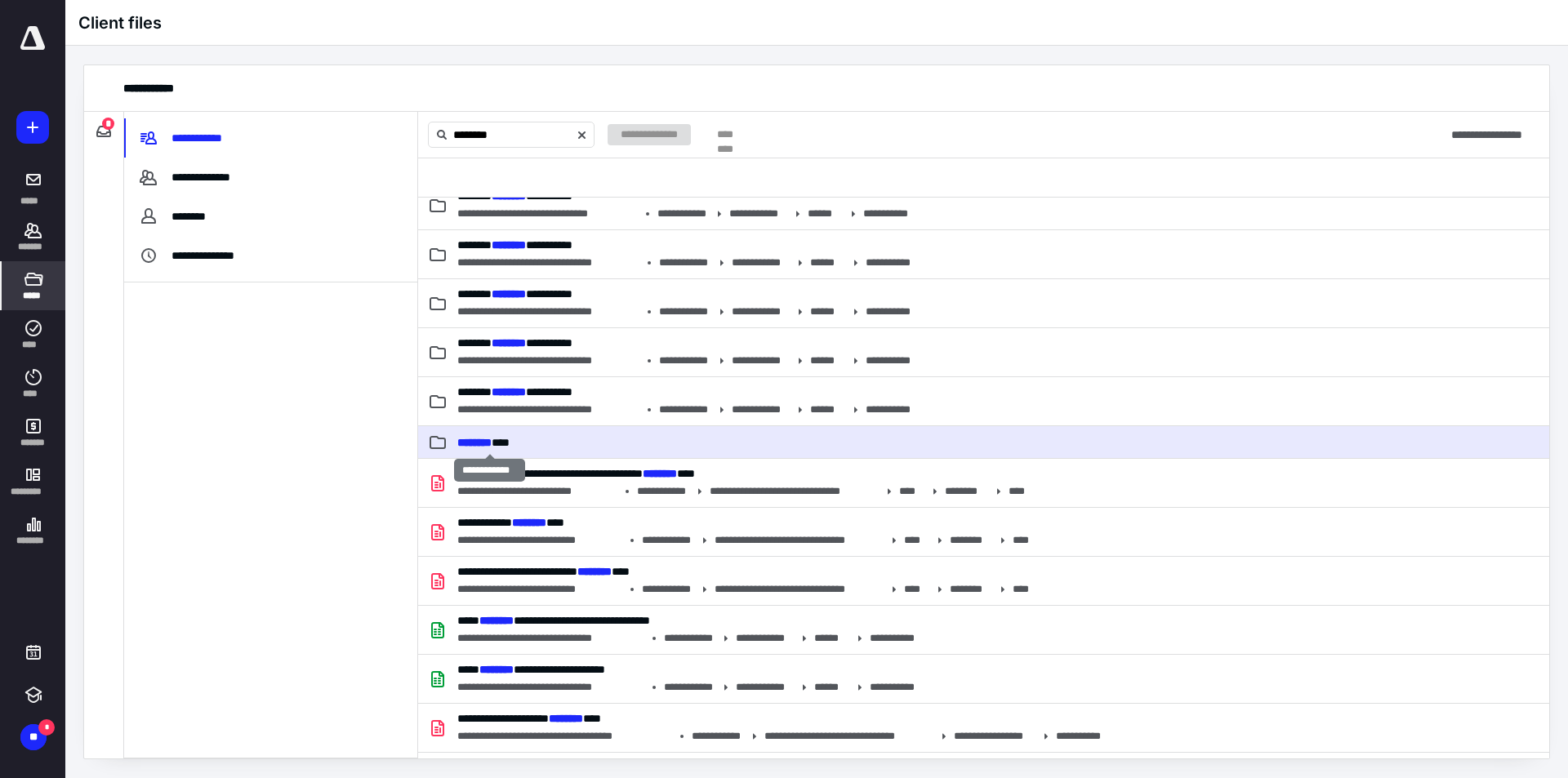 type 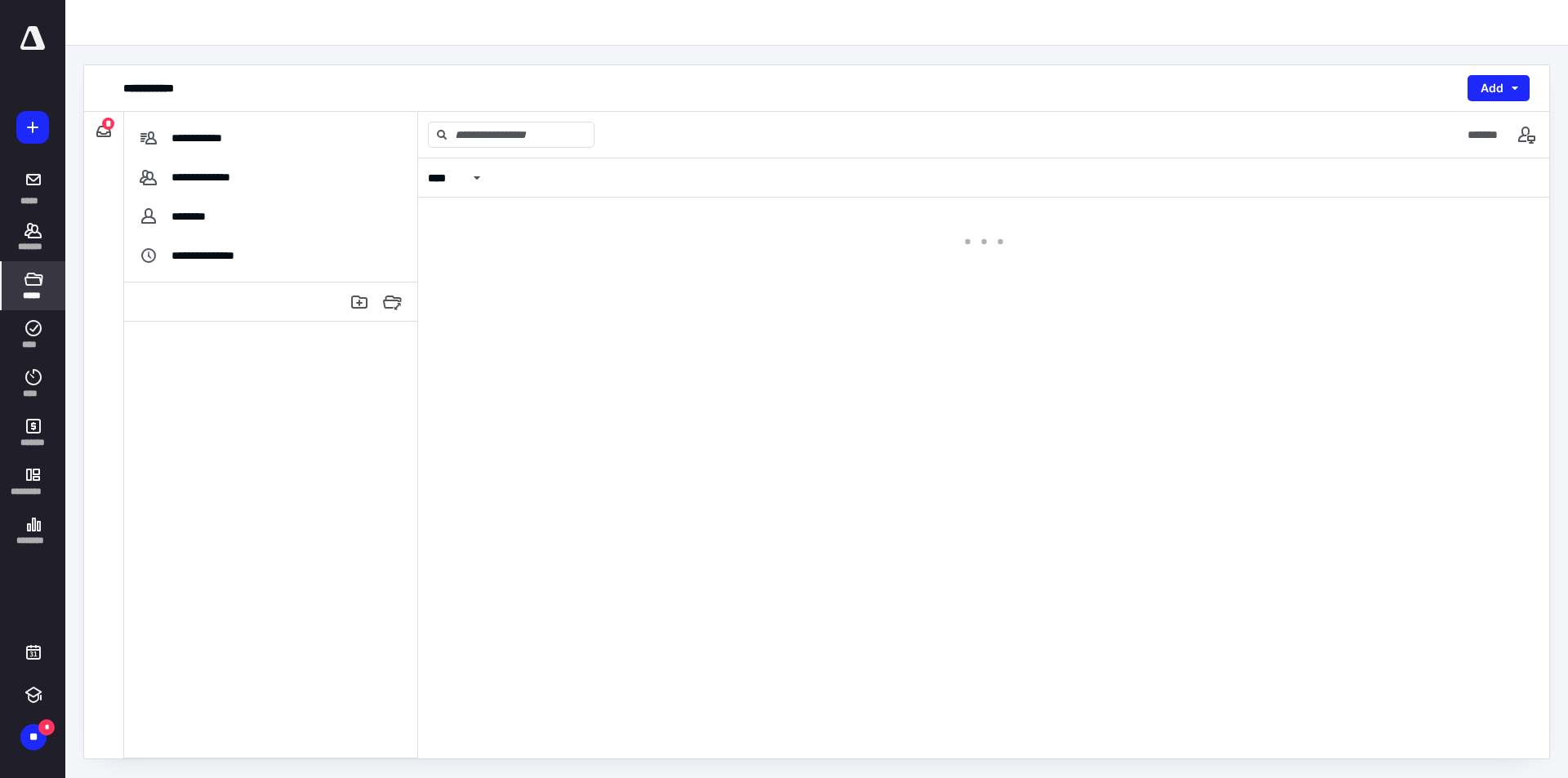 scroll, scrollTop: 0, scrollLeft: 0, axis: both 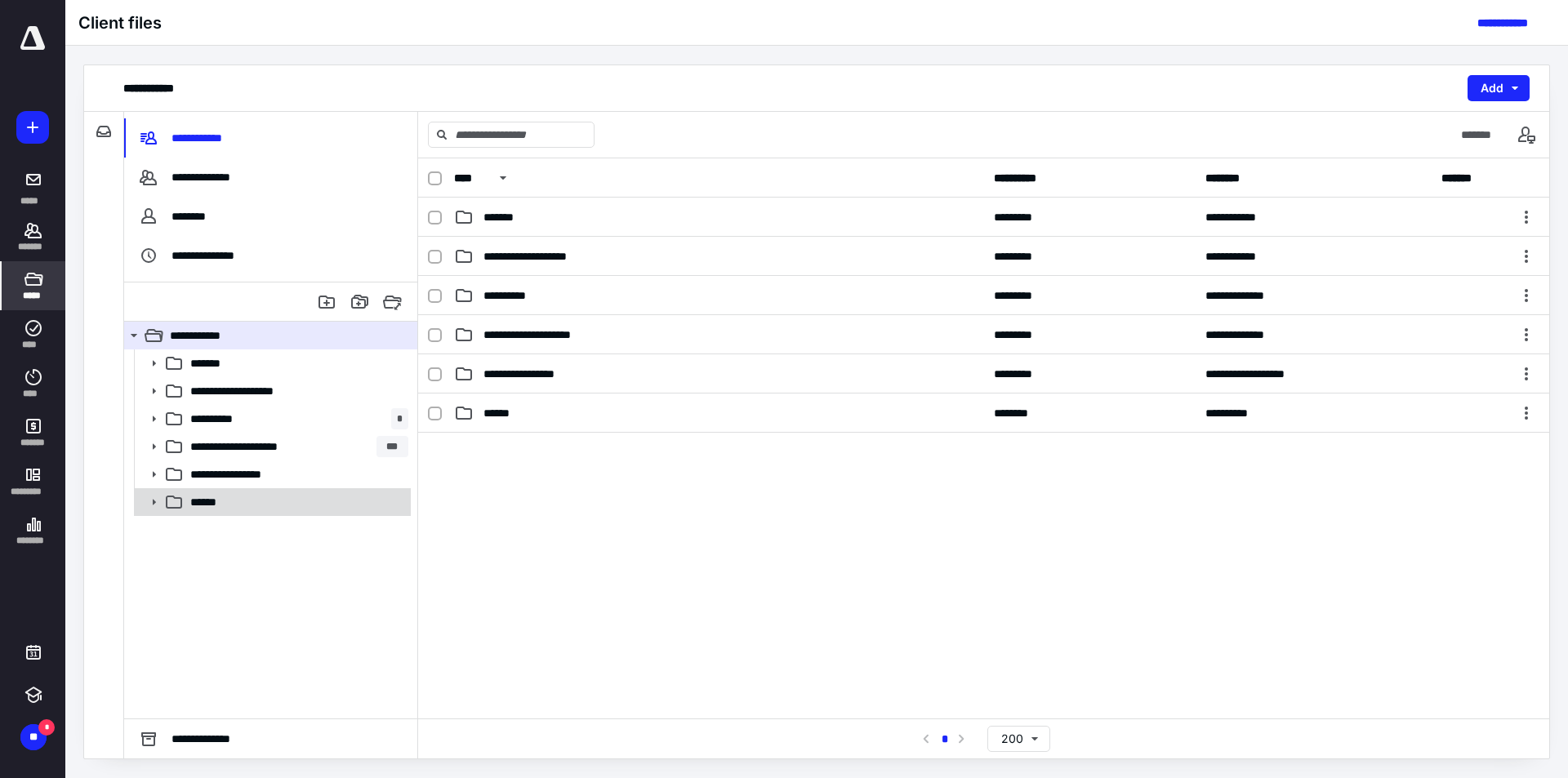 click 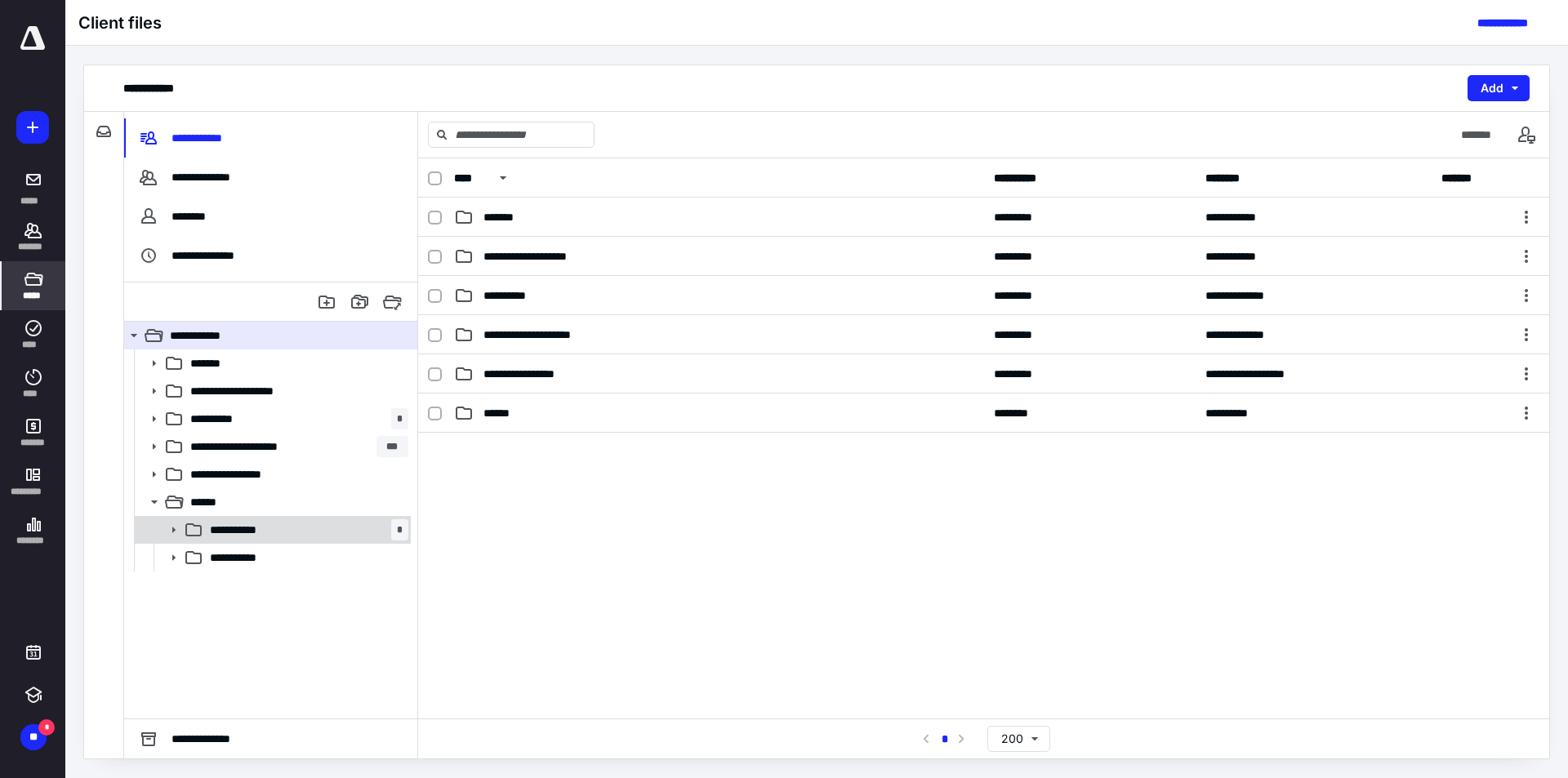 click 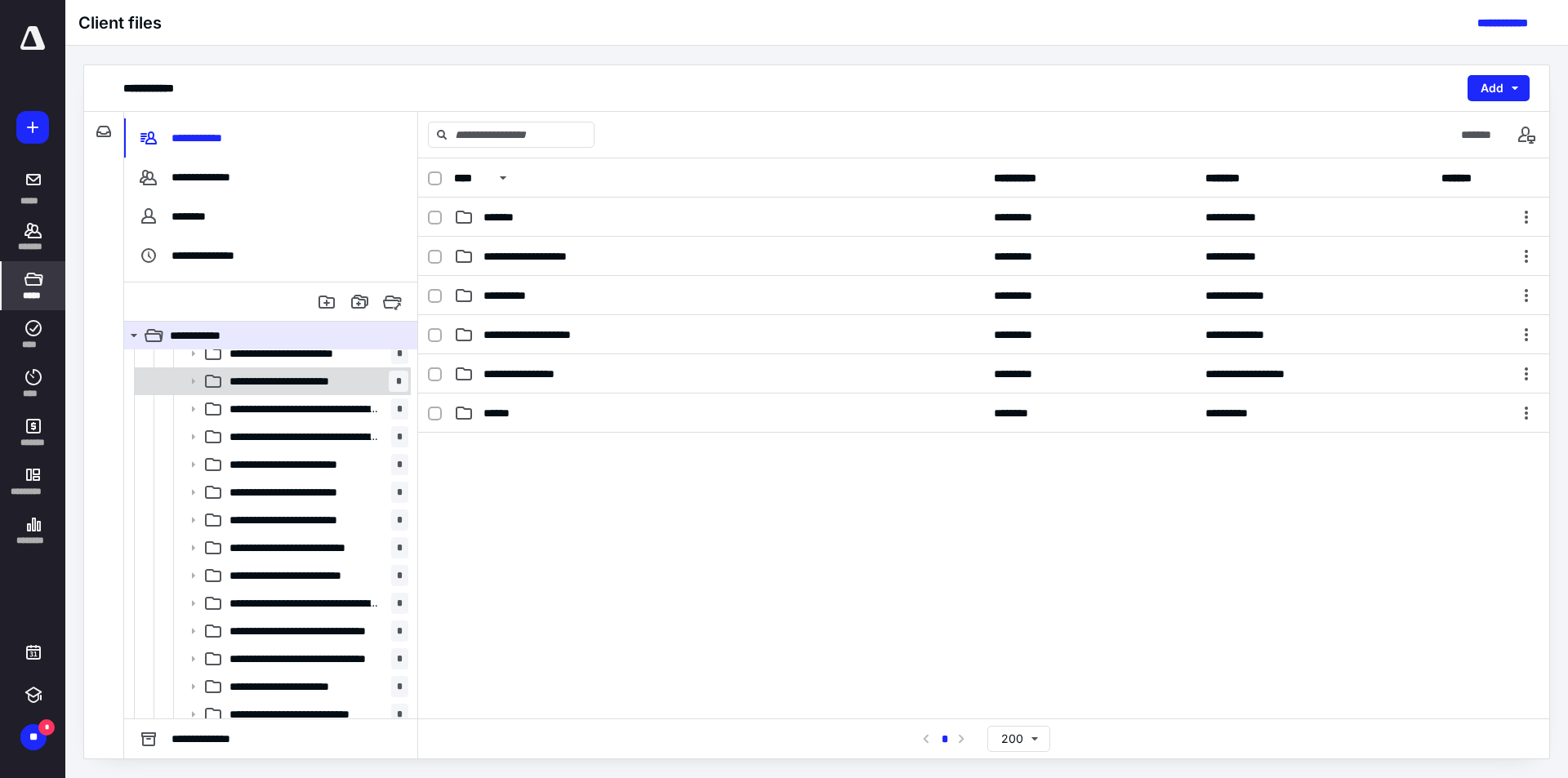 scroll, scrollTop: 735, scrollLeft: 0, axis: vertical 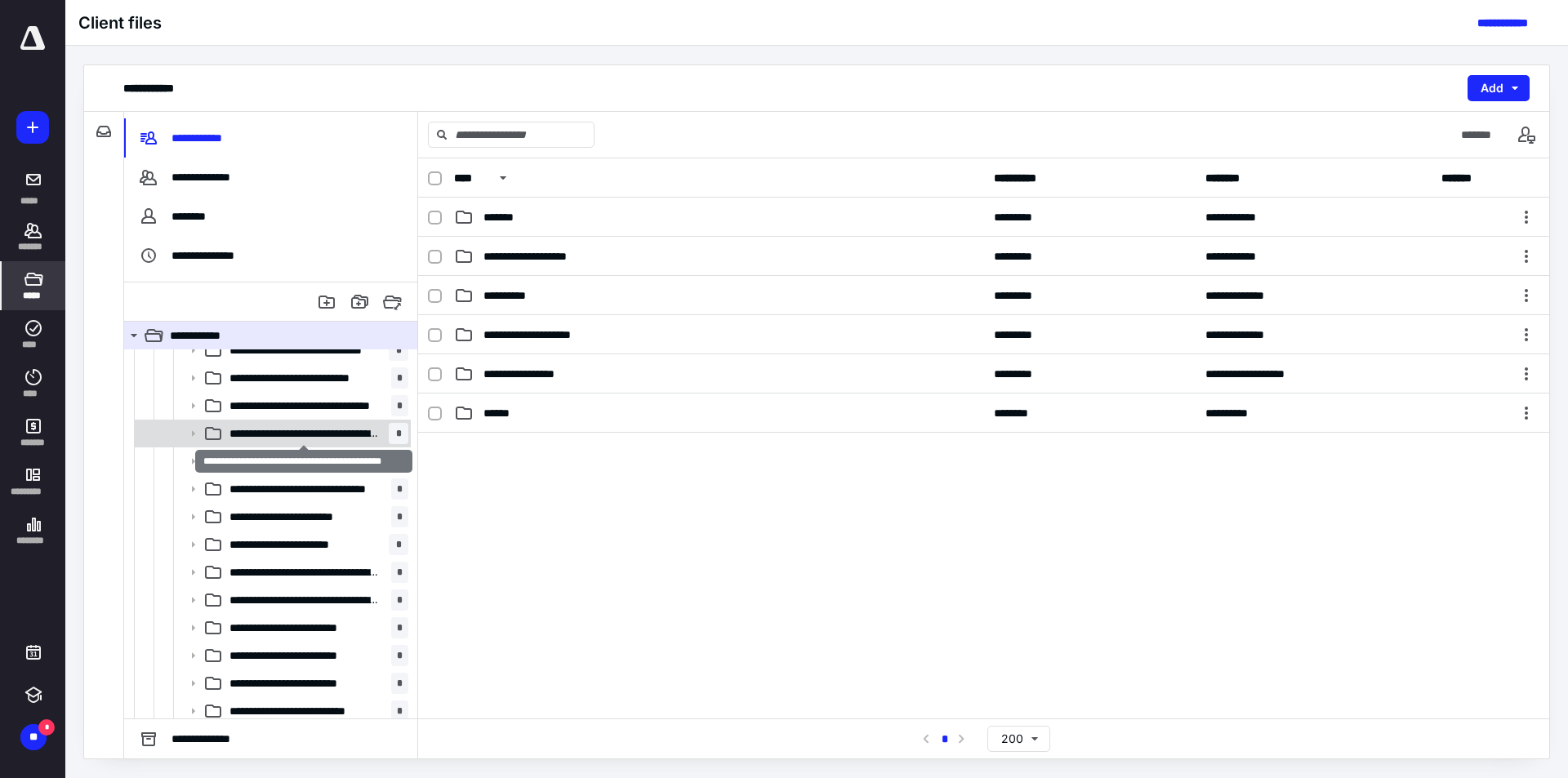 click on "**********" at bounding box center (304, 433) 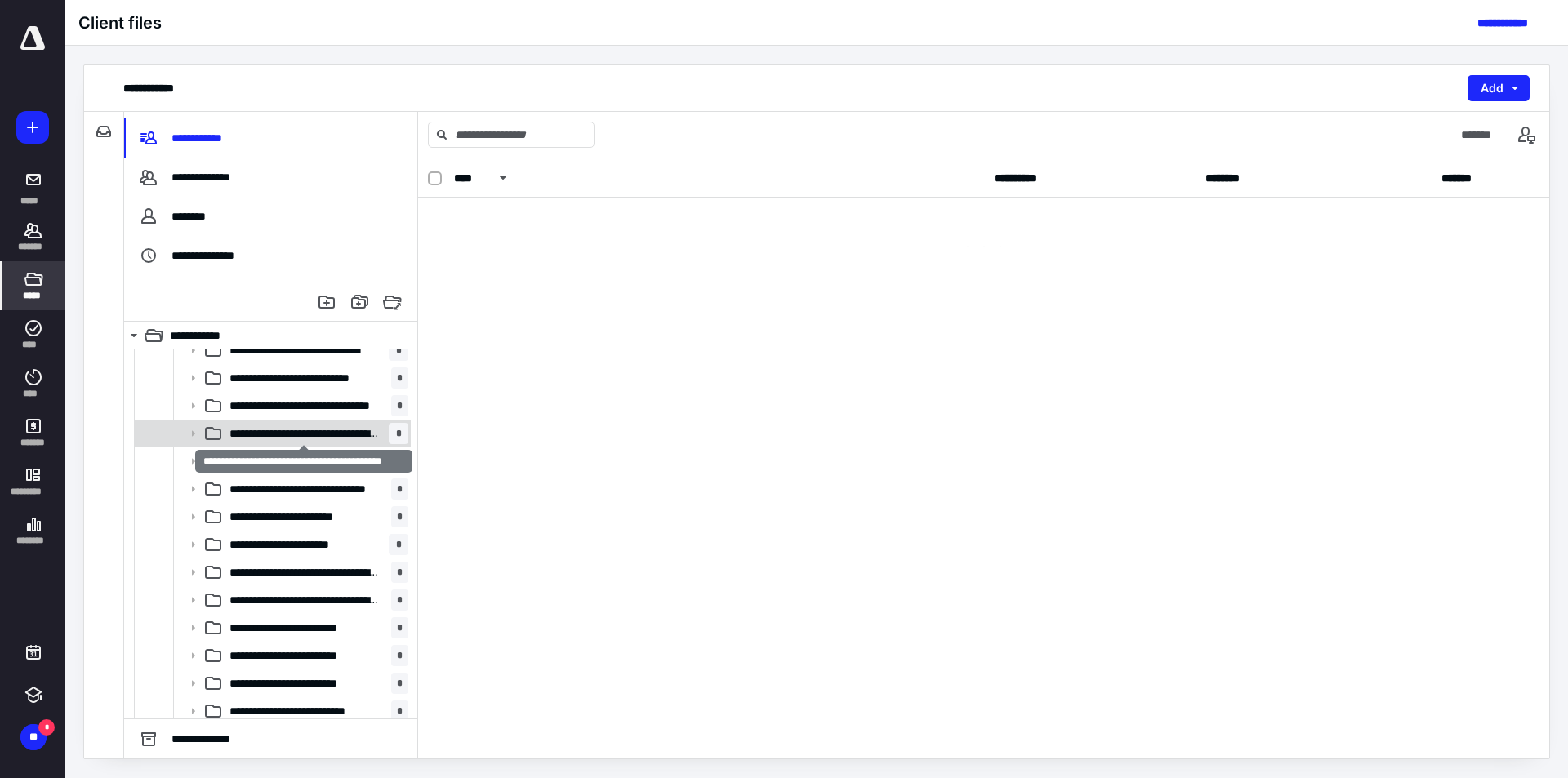 click on "**********" at bounding box center [304, 433] 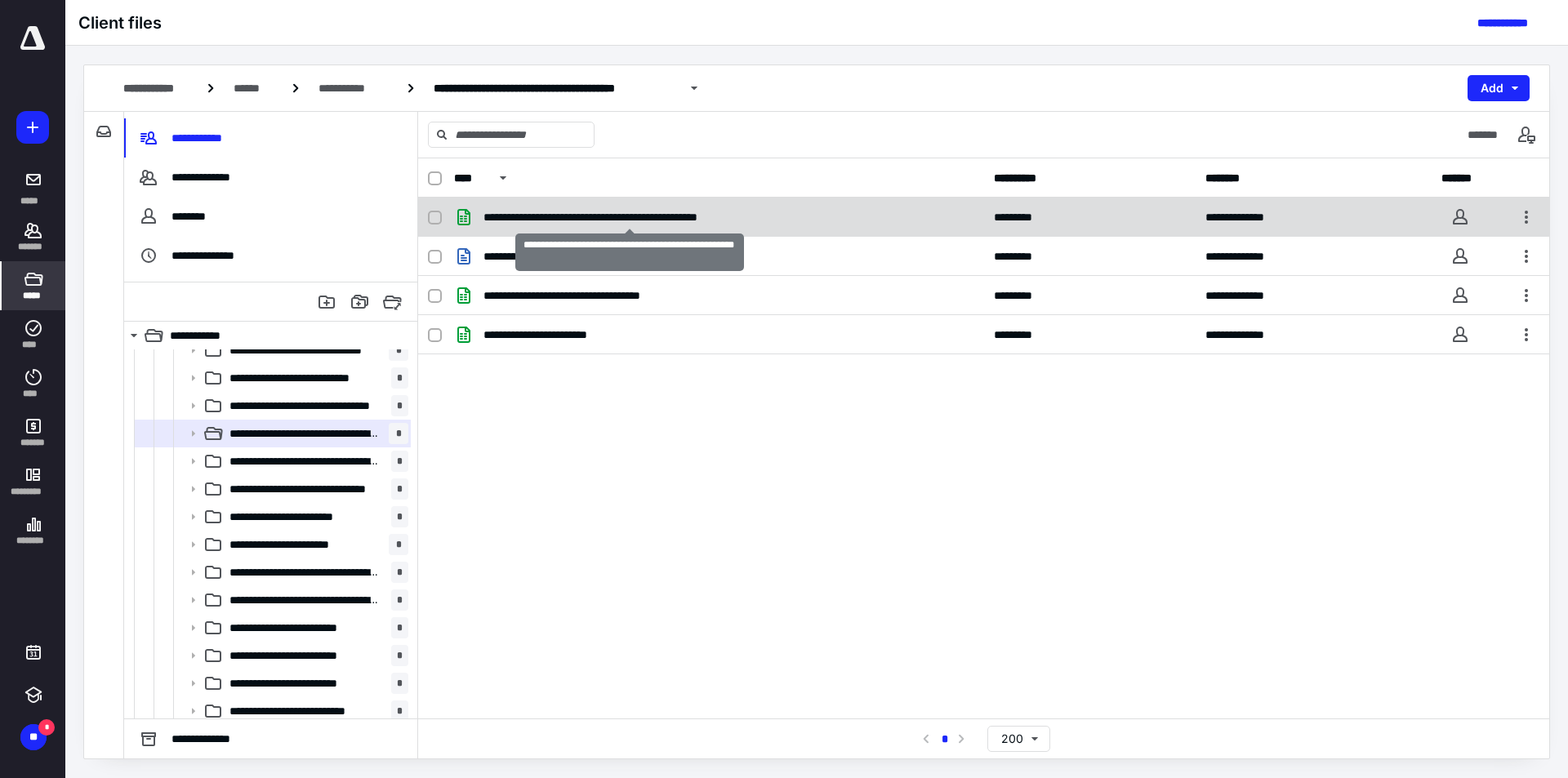 click on "**********" at bounding box center (629, 217) 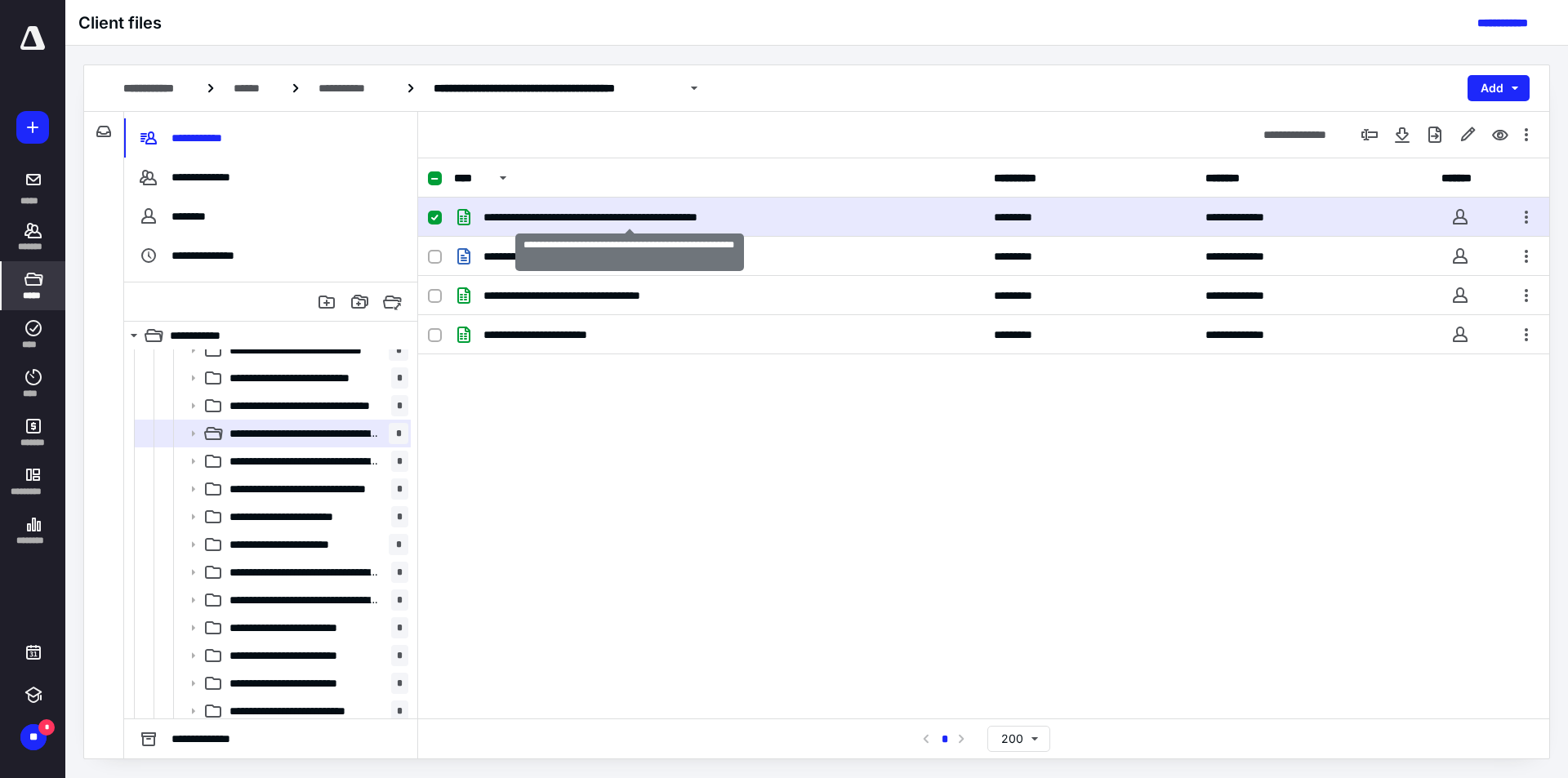 click on "**********" at bounding box center (629, 217) 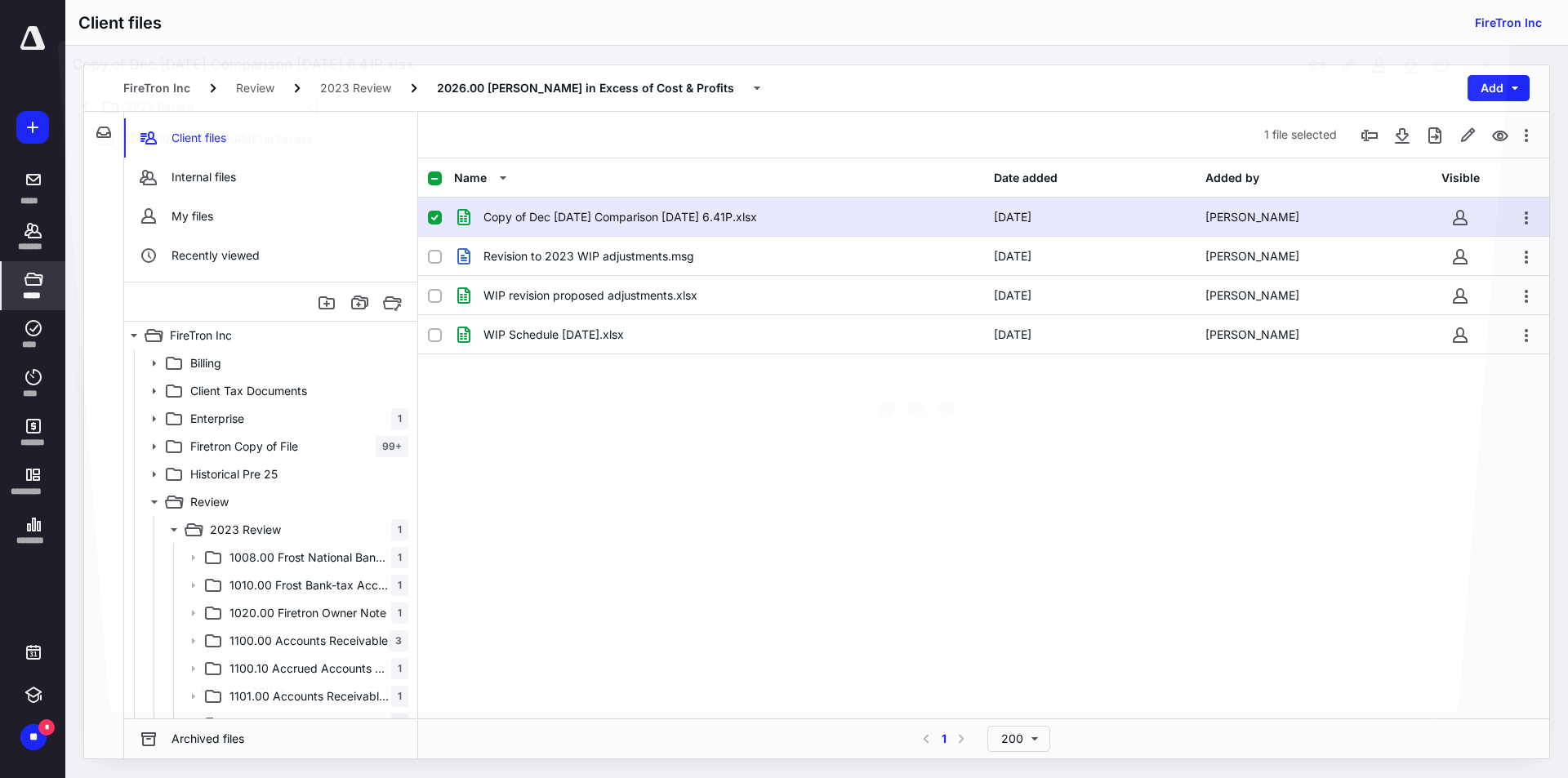 scroll, scrollTop: 735, scrollLeft: 0, axis: vertical 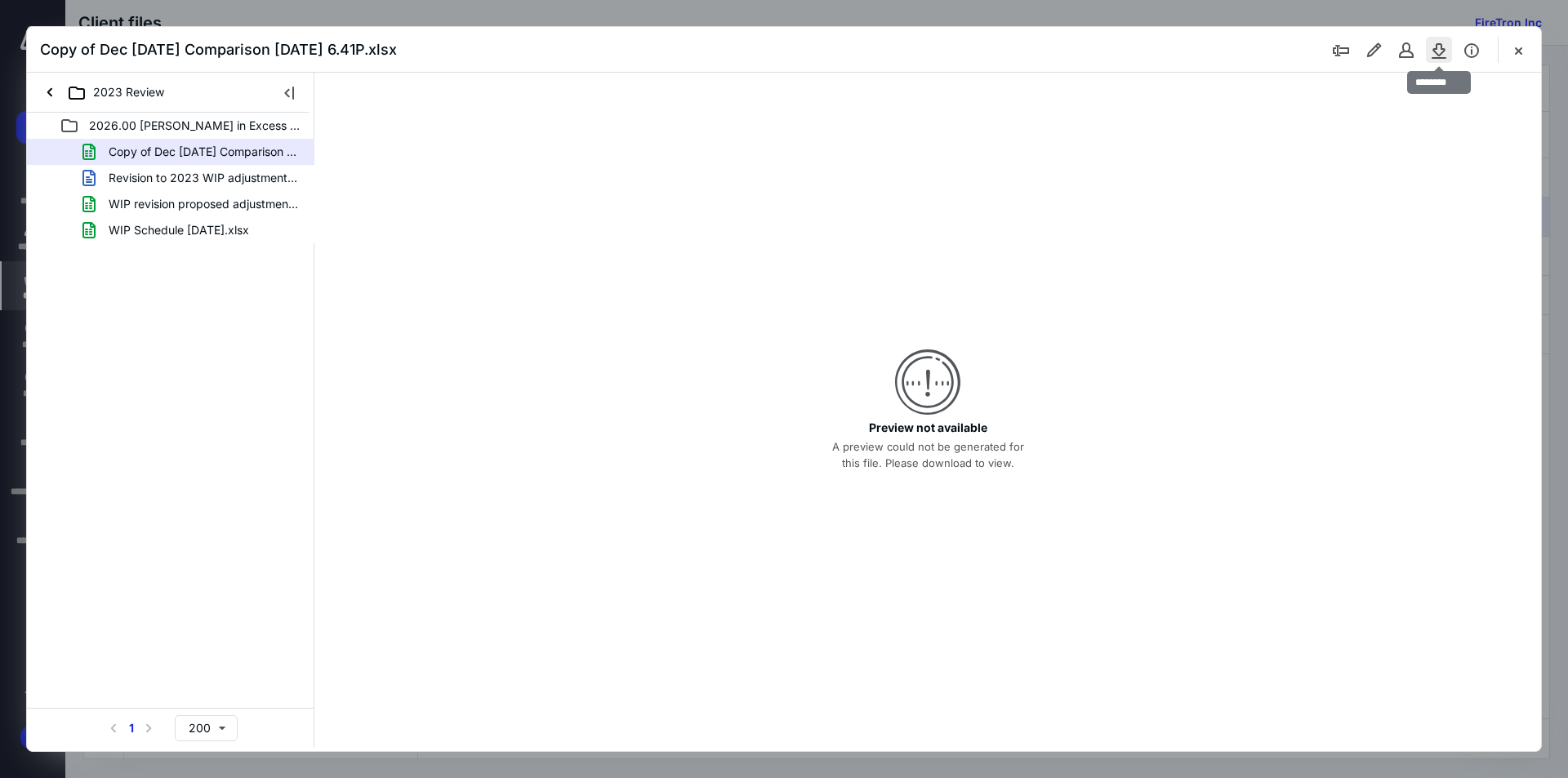 click at bounding box center (1439, 50) 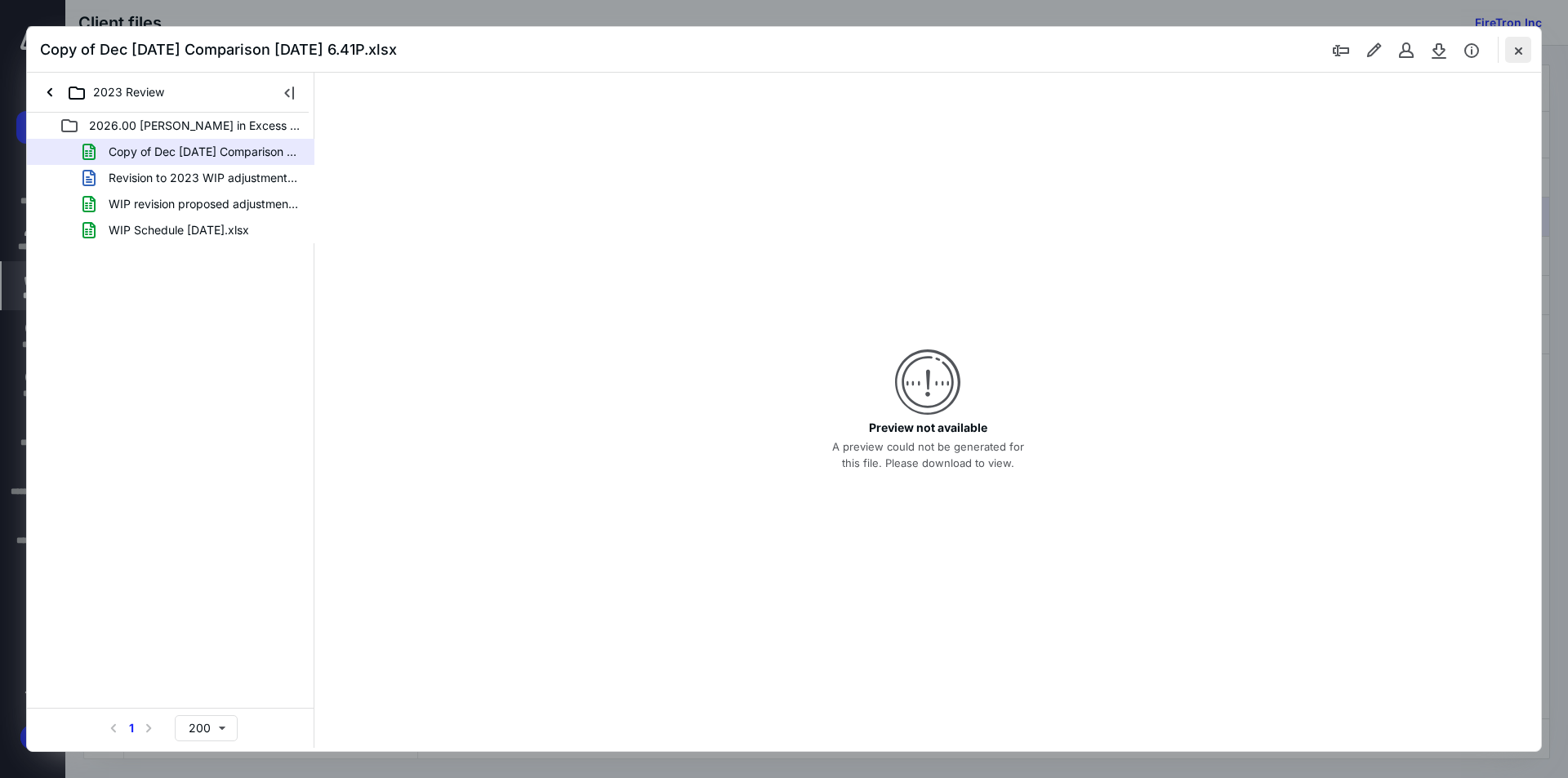 click at bounding box center [1518, 50] 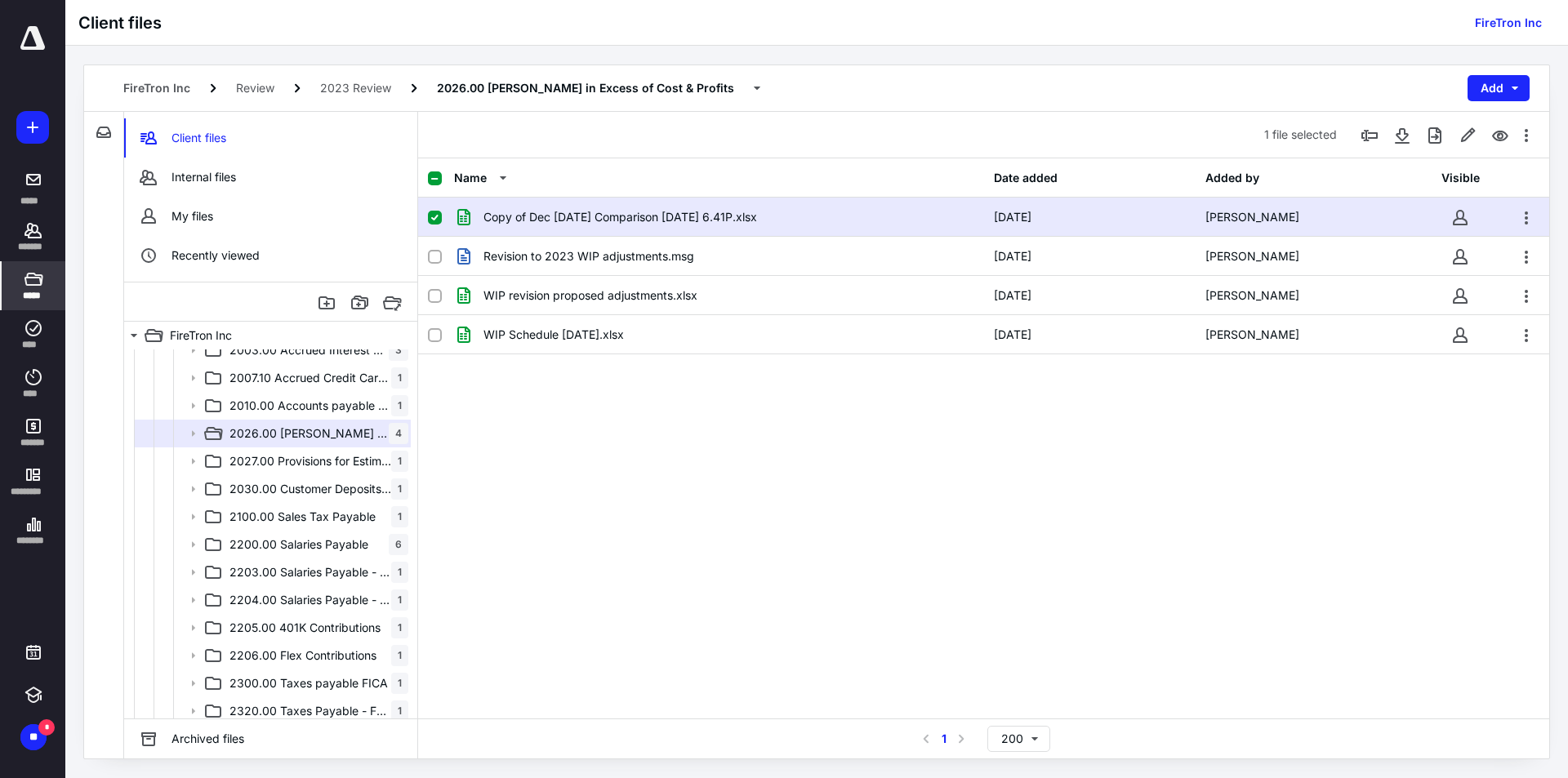 click at bounding box center [434, 218] 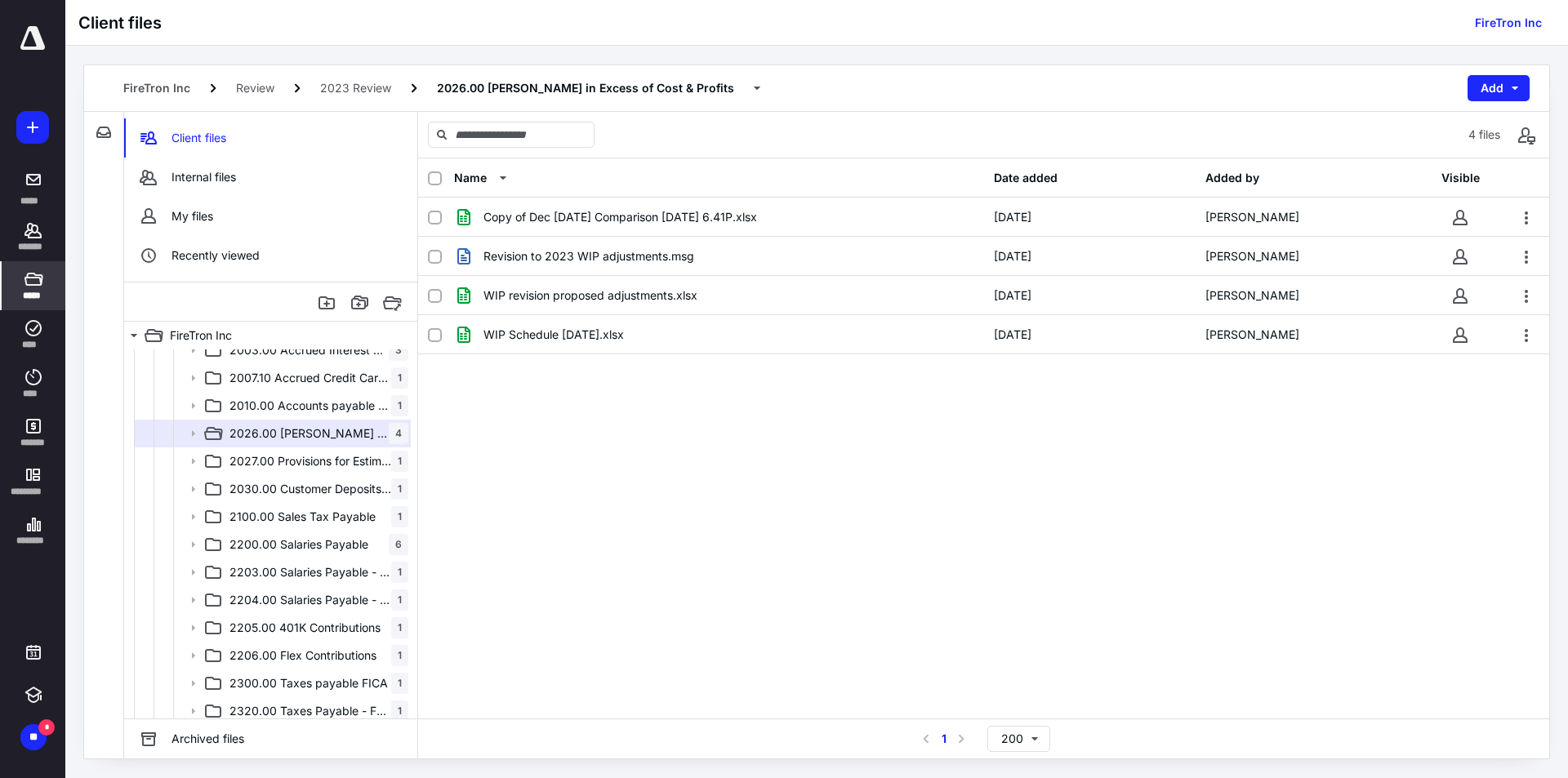 click on "Copy of Dec [DATE] Comparison [DATE] 6.41P.xlsx [DATE] [PERSON_NAME] Revision to 2023 WIP adjustments.msg [DATE] [PERSON_NAME] WIP revision proposed adjustments.xlsx [DATE] [PERSON_NAME] WIP Schedule [DATE].xlsx [DATE] [PERSON_NAME]" at bounding box center (983, 320) 